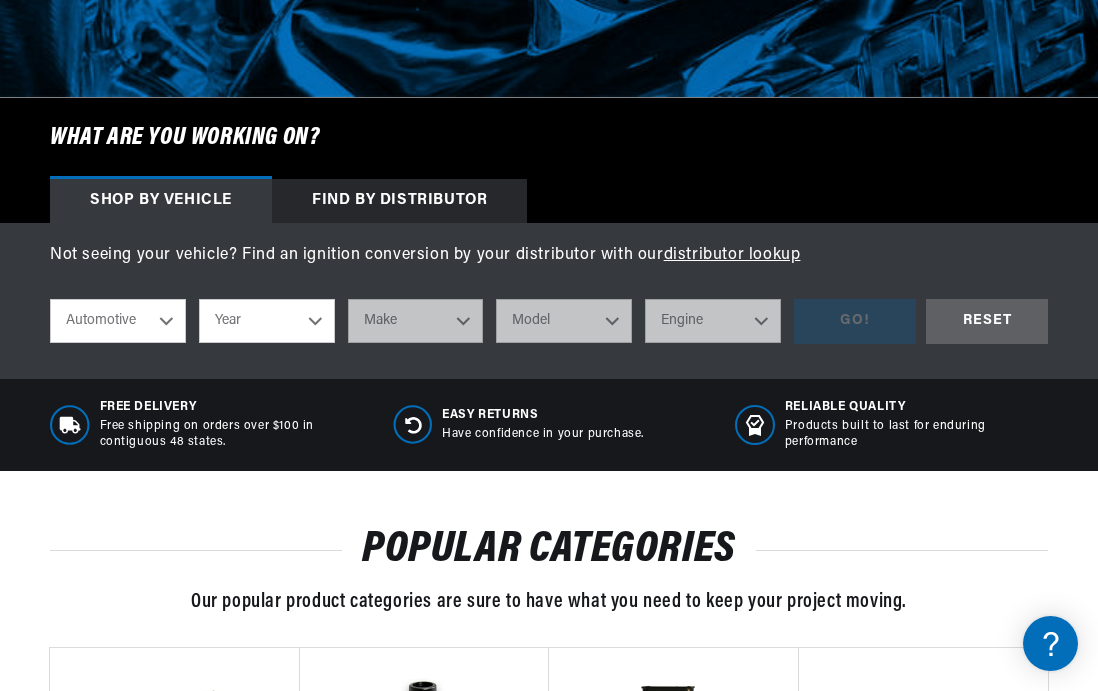 scroll, scrollTop: 734, scrollLeft: 0, axis: vertical 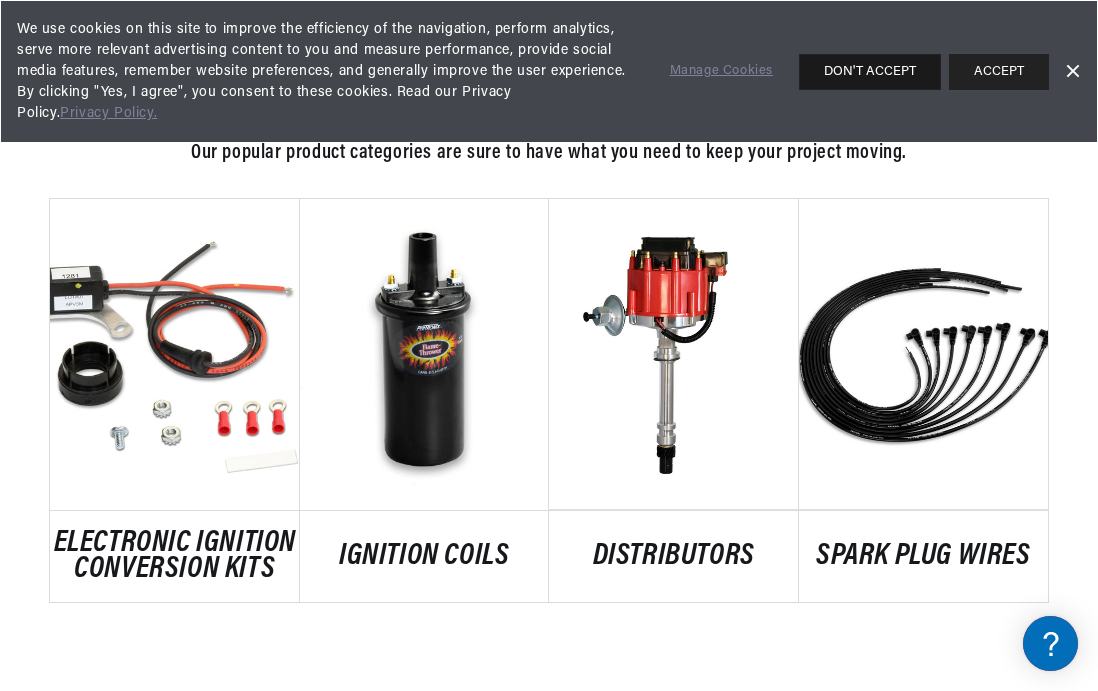 click on "DON'T ACCEPT" at bounding box center (870, 72) 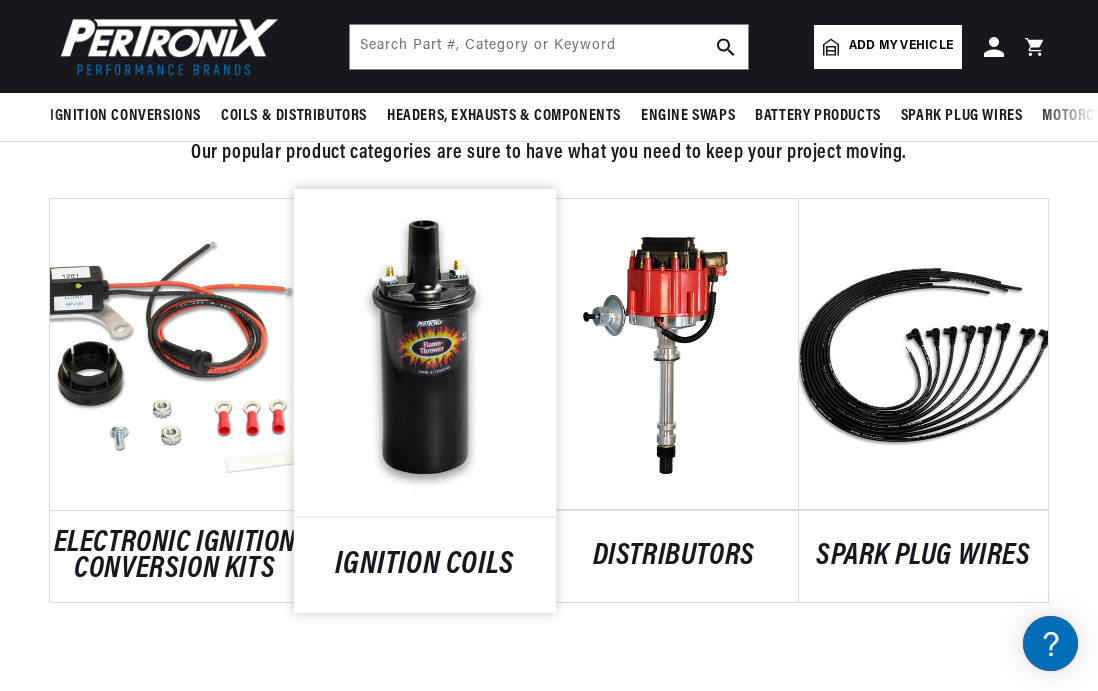 scroll, scrollTop: 600, scrollLeft: 0, axis: vertical 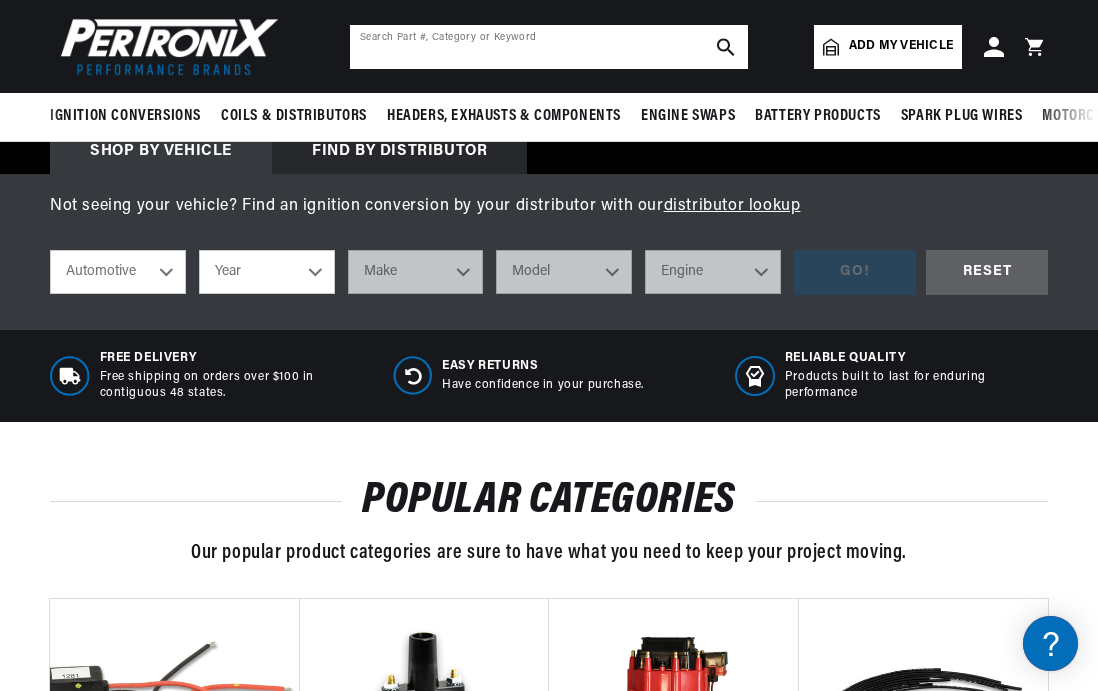 click at bounding box center [549, 47] 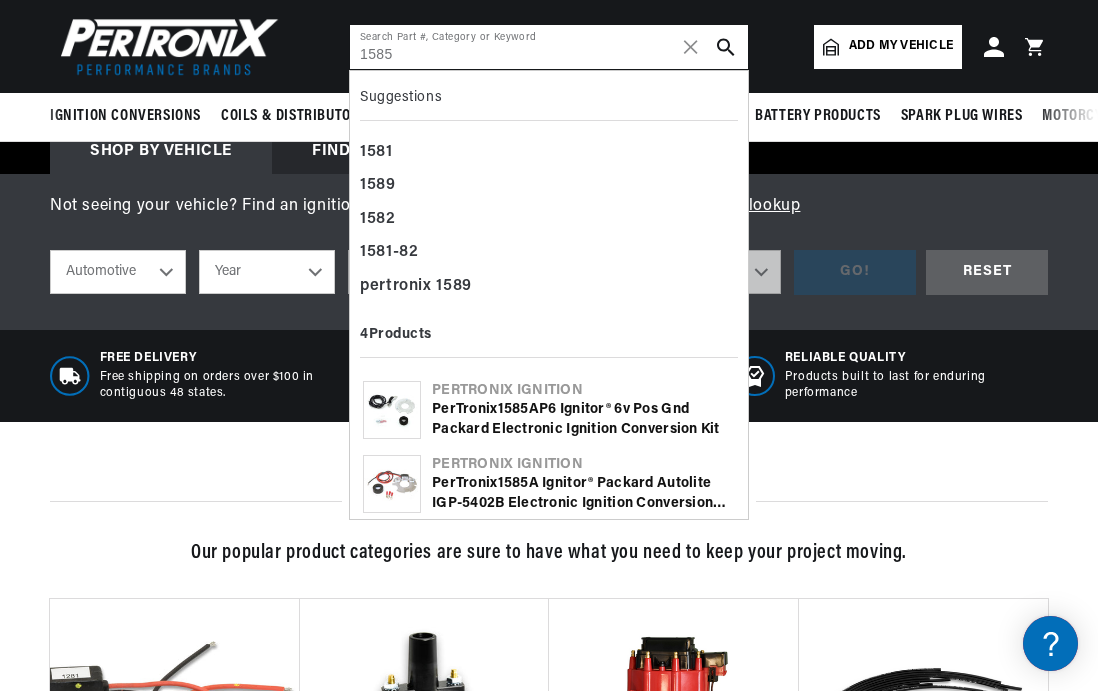 scroll, scrollTop: 0, scrollLeft: 747, axis: horizontal 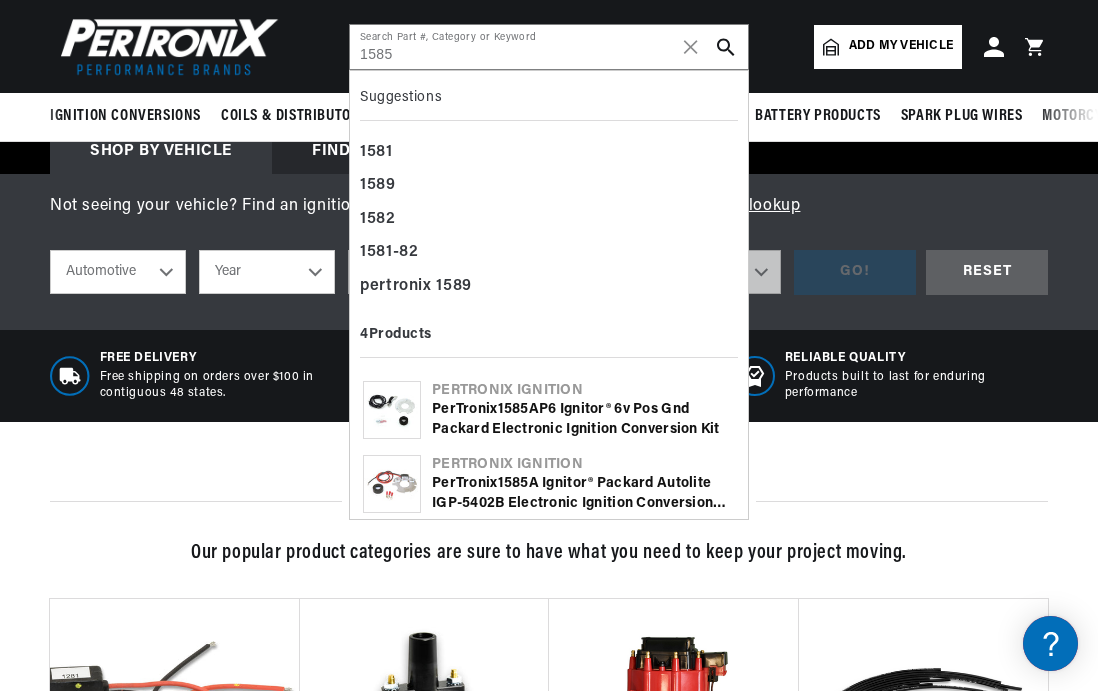 click on "1585" at bounding box center [513, 483] 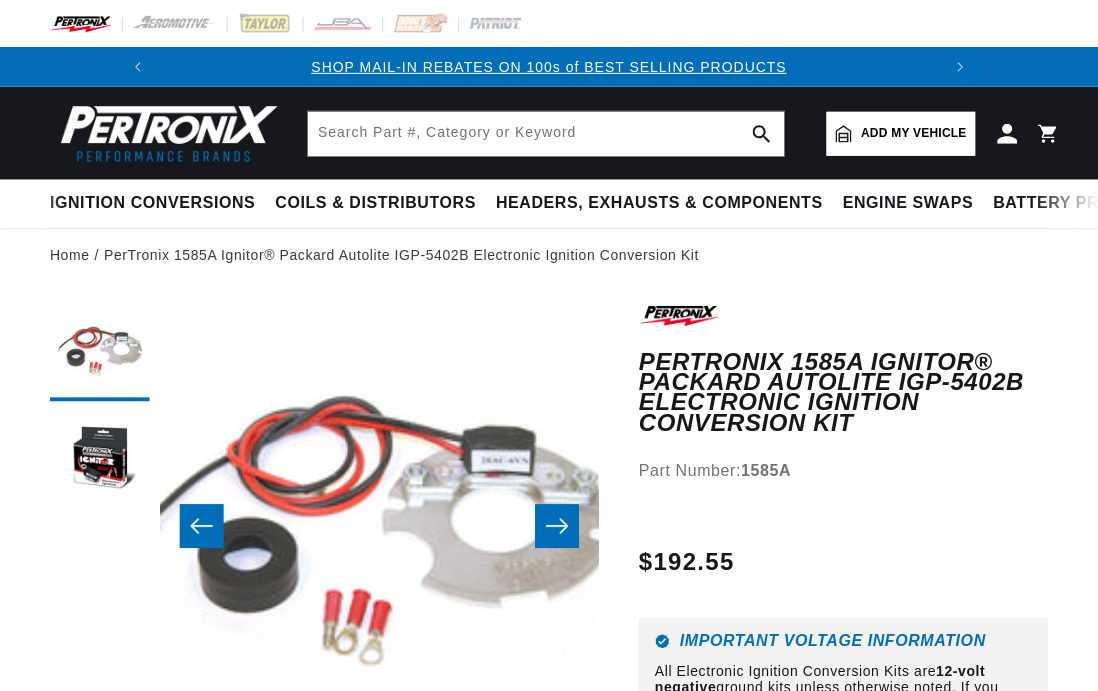 scroll, scrollTop: 0, scrollLeft: 0, axis: both 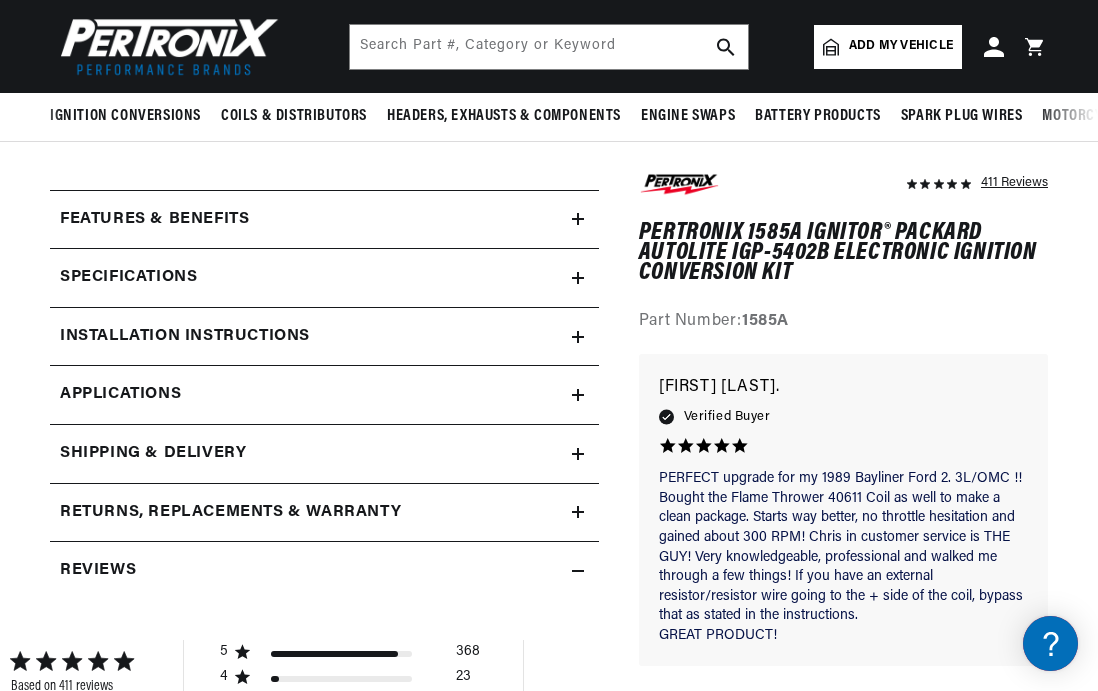 click 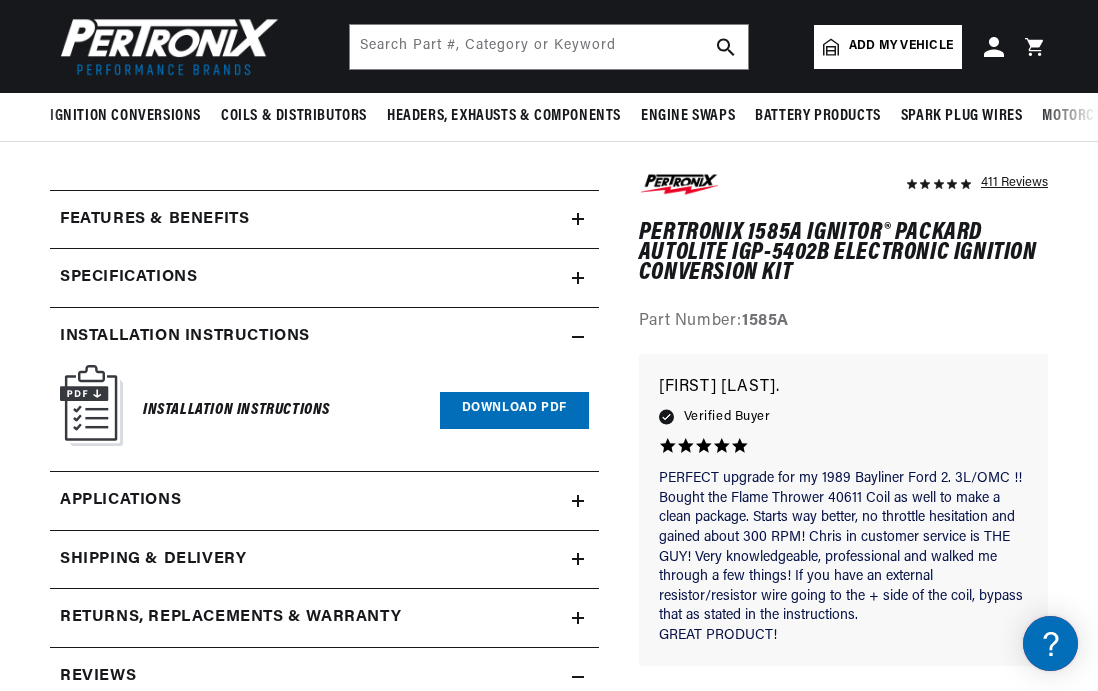 scroll, scrollTop: 0, scrollLeft: 0, axis: both 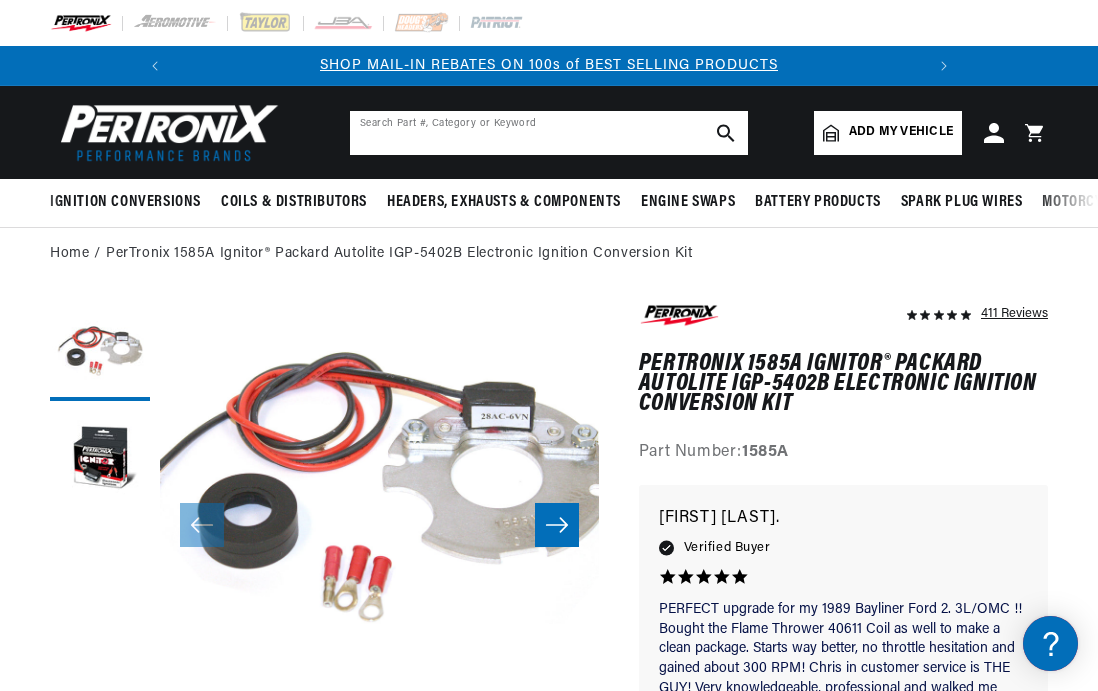 click at bounding box center [549, 133] 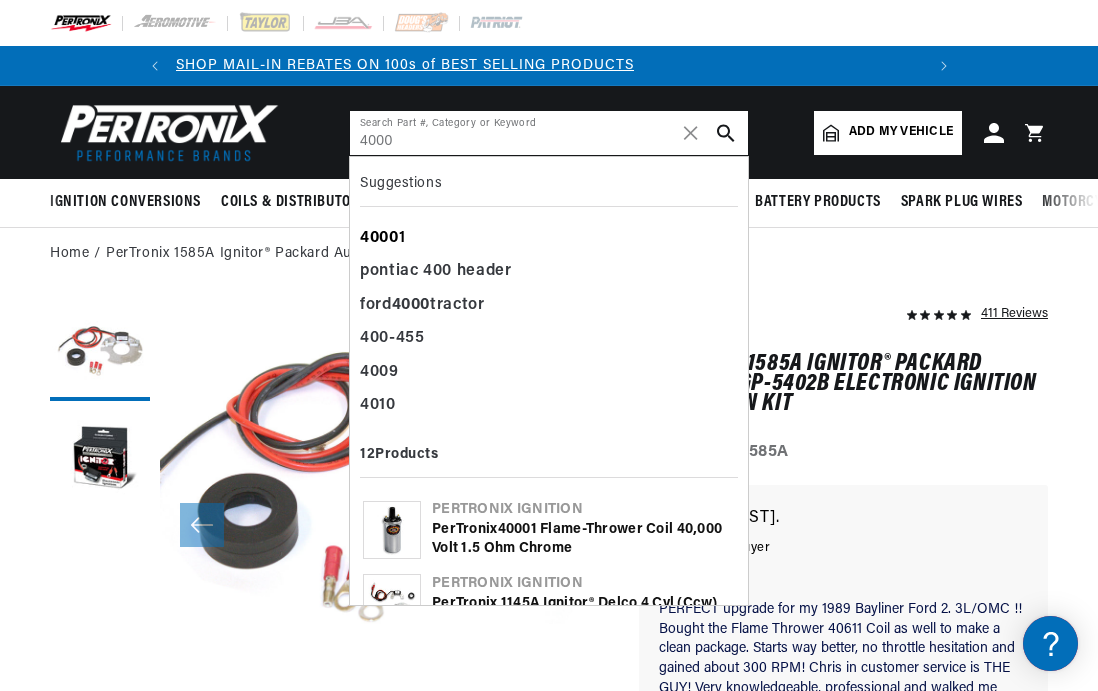 scroll, scrollTop: 0, scrollLeft: 3, axis: horizontal 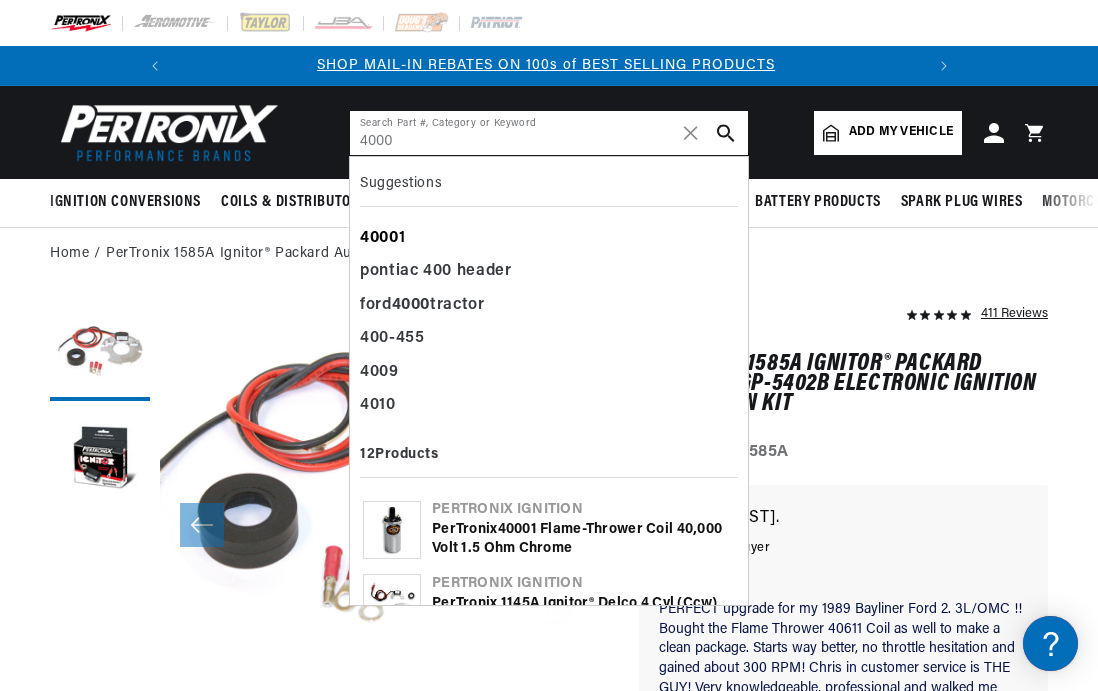 type on "4000" 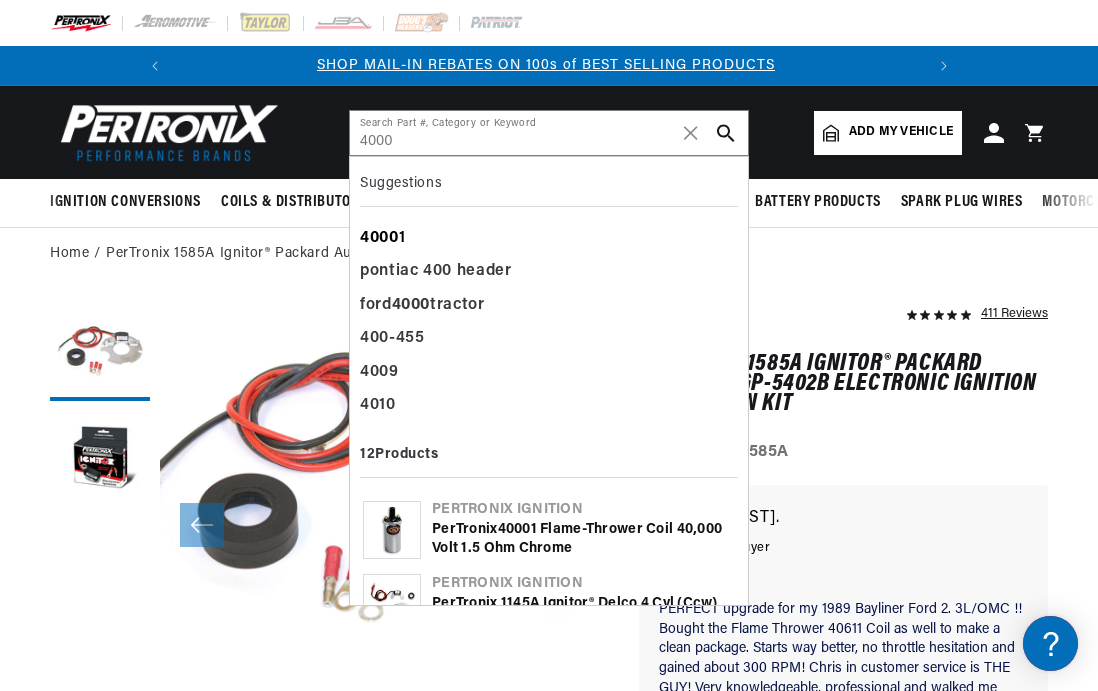 scroll, scrollTop: 0, scrollLeft: 0, axis: both 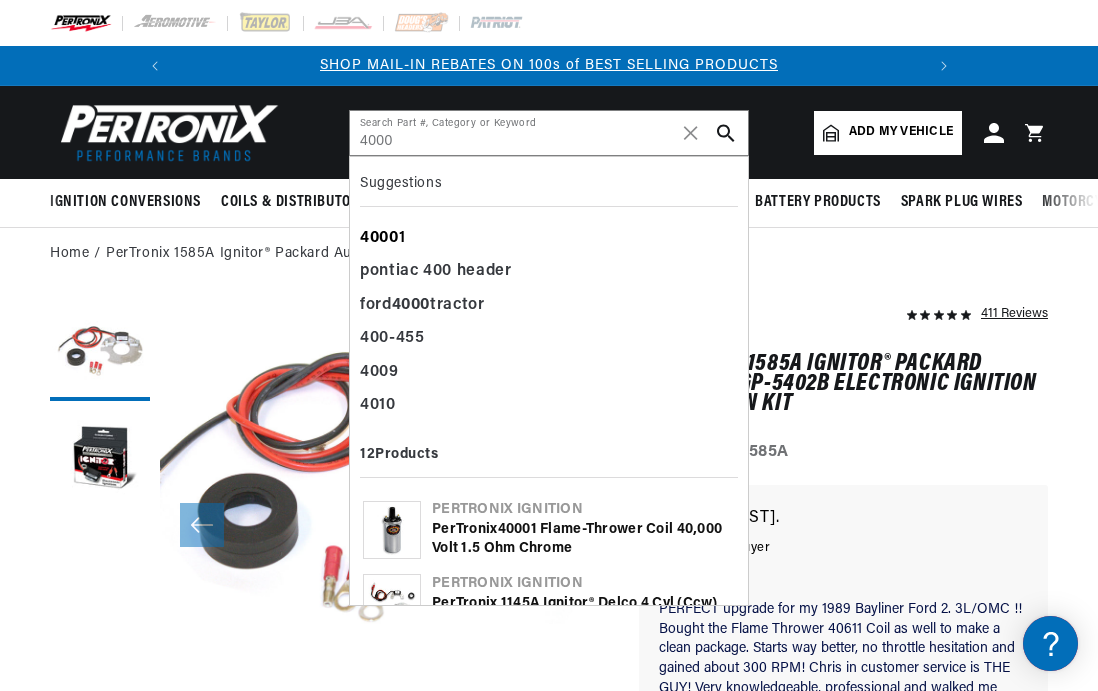 click on "4000" at bounding box center [379, 238] 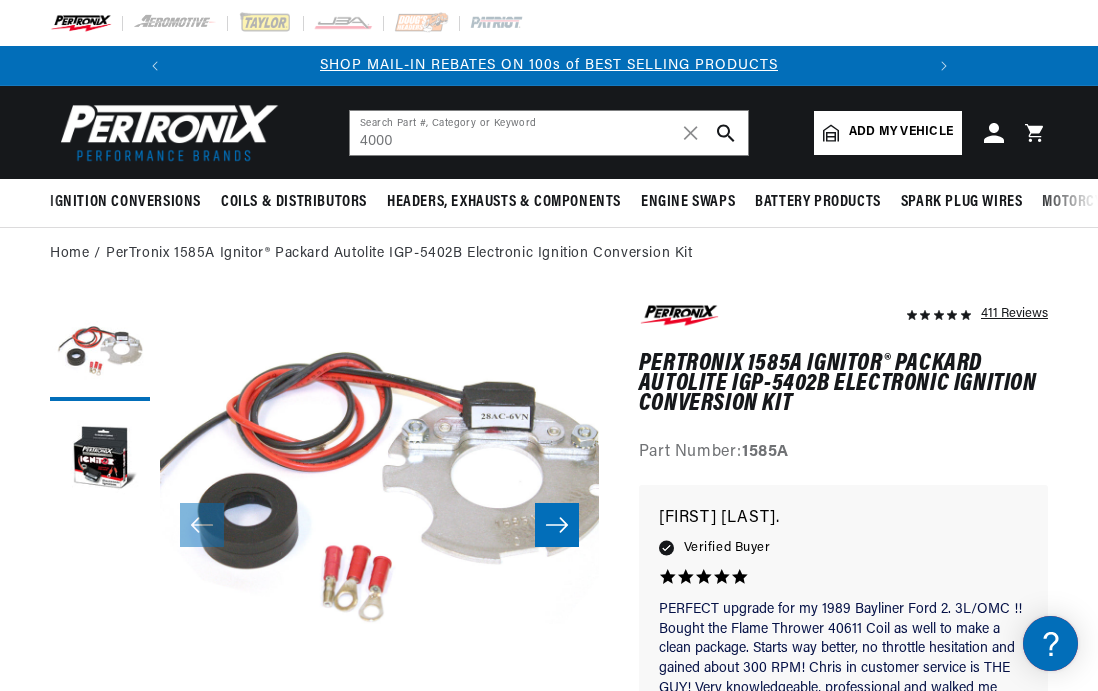 click on "Home
PerTronix 1585A Ignitor® Packard Autolite IGP-5402B Electronic Ignition Conversion Kit" at bounding box center [549, 2695] 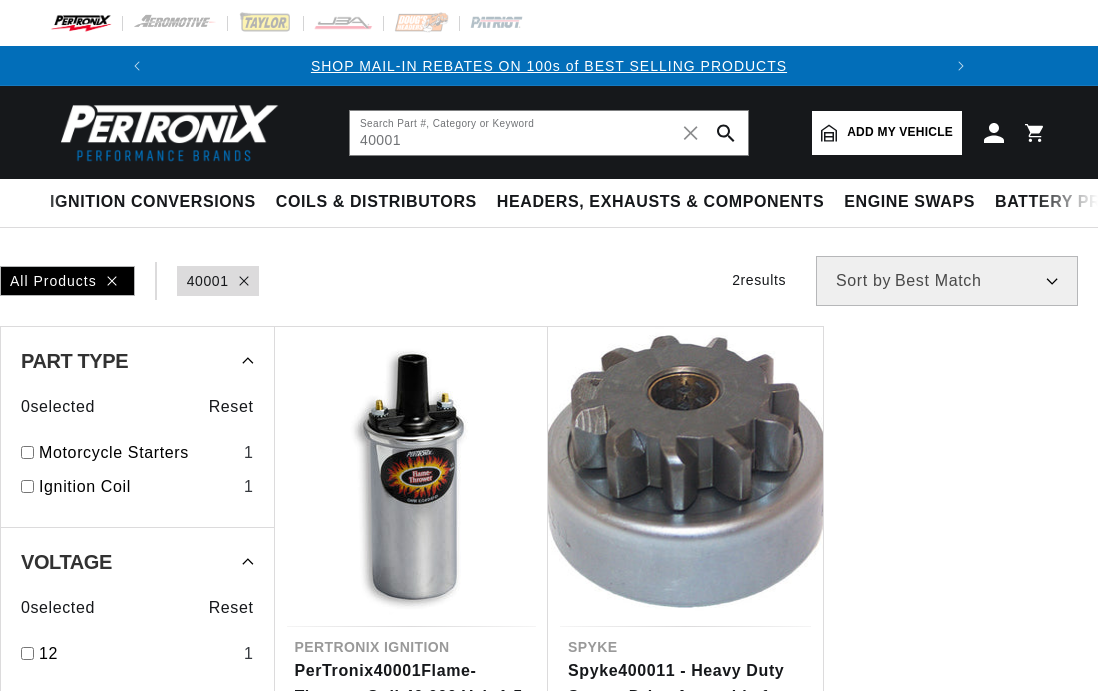 scroll, scrollTop: 0, scrollLeft: 0, axis: both 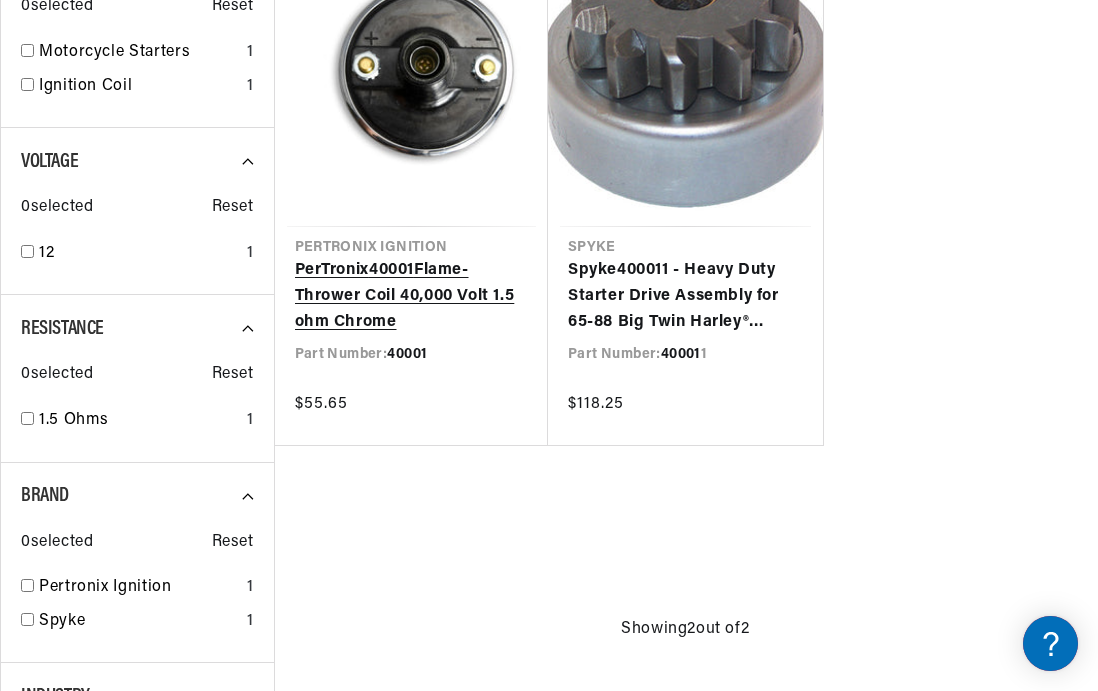 click on "PerTronix  40001  Flame-Thrower Coil 40,000 Volt 1.5 ohm Chrome" at bounding box center [412, 296] 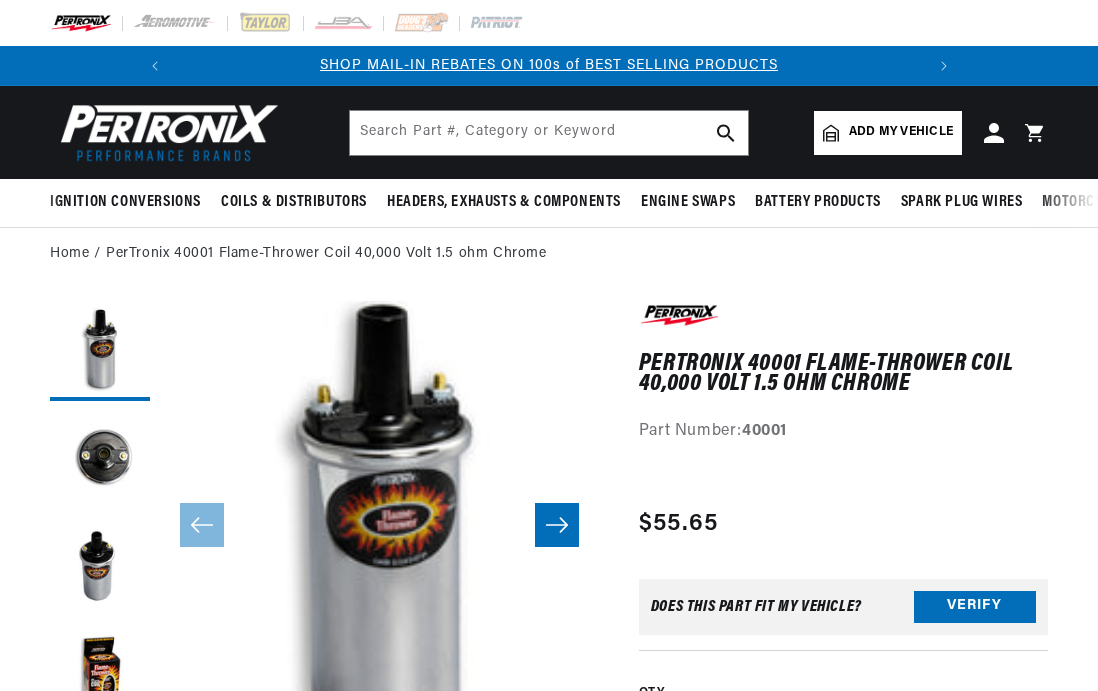 scroll, scrollTop: 0, scrollLeft: 0, axis: both 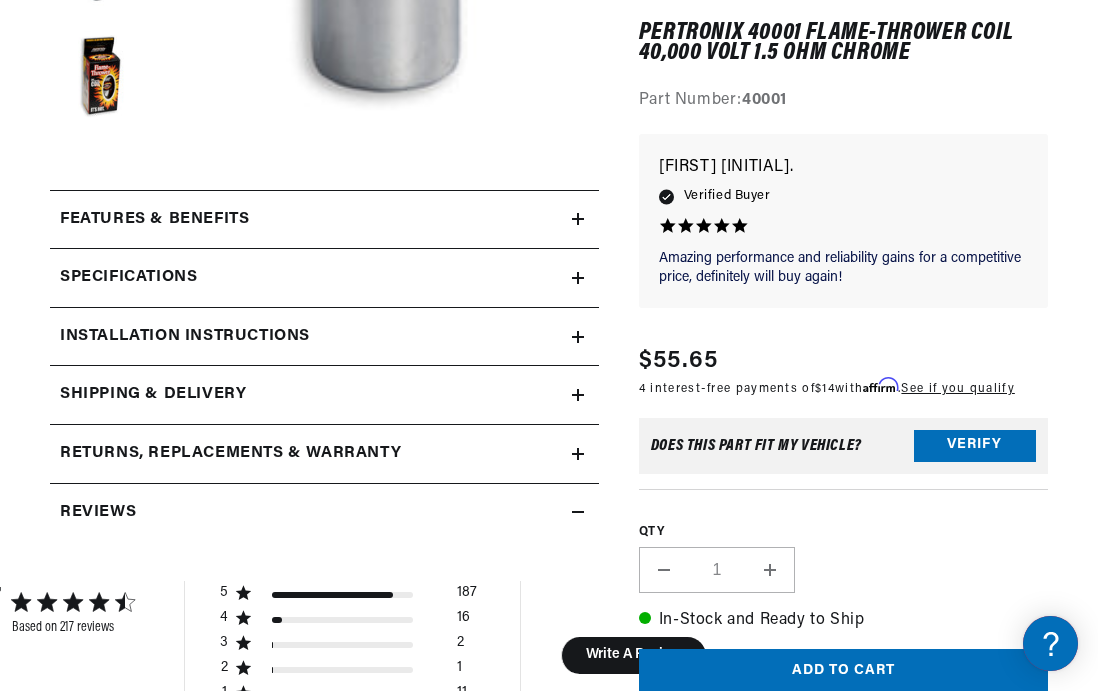 click 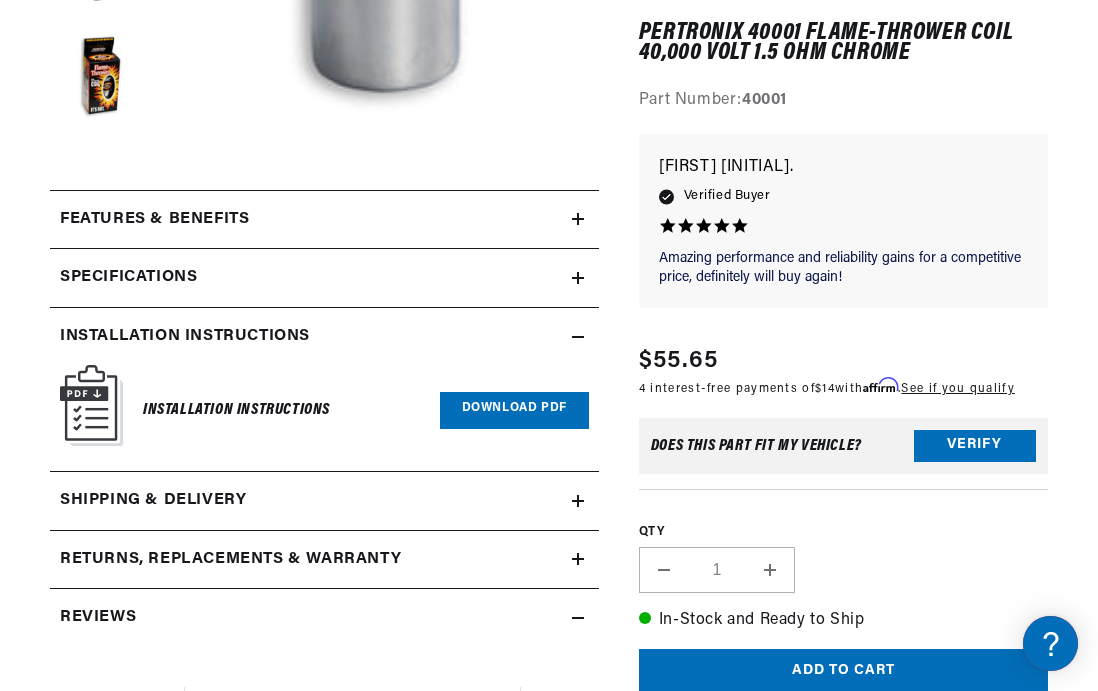click on "Download PDF" at bounding box center [514, 410] 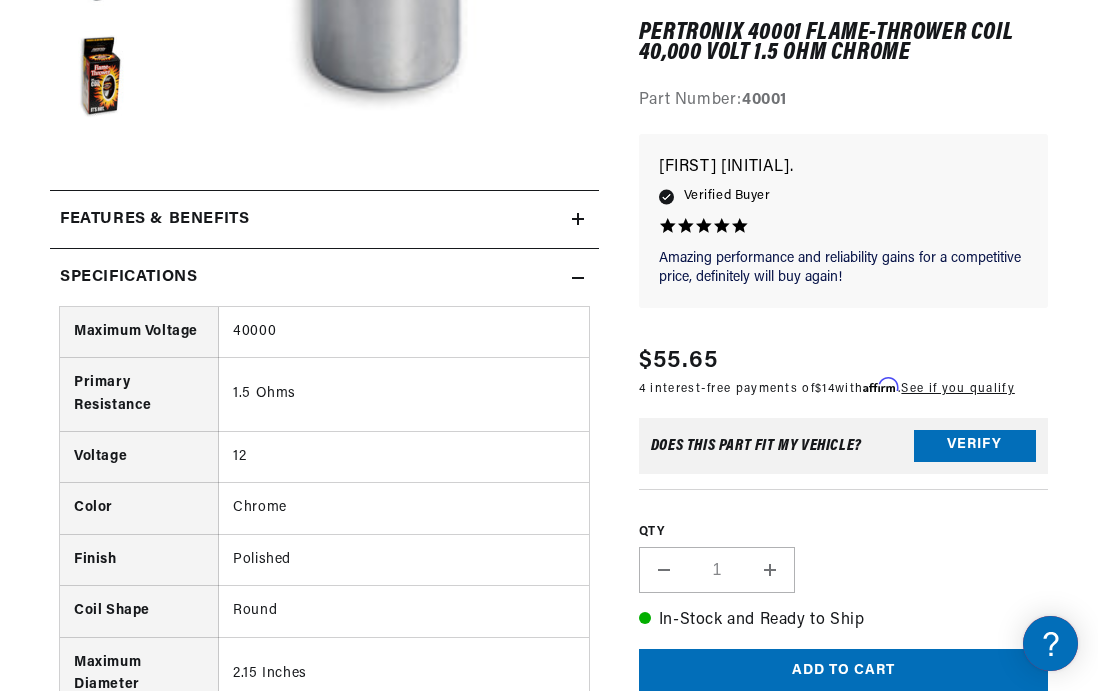 scroll, scrollTop: 0, scrollLeft: 0, axis: both 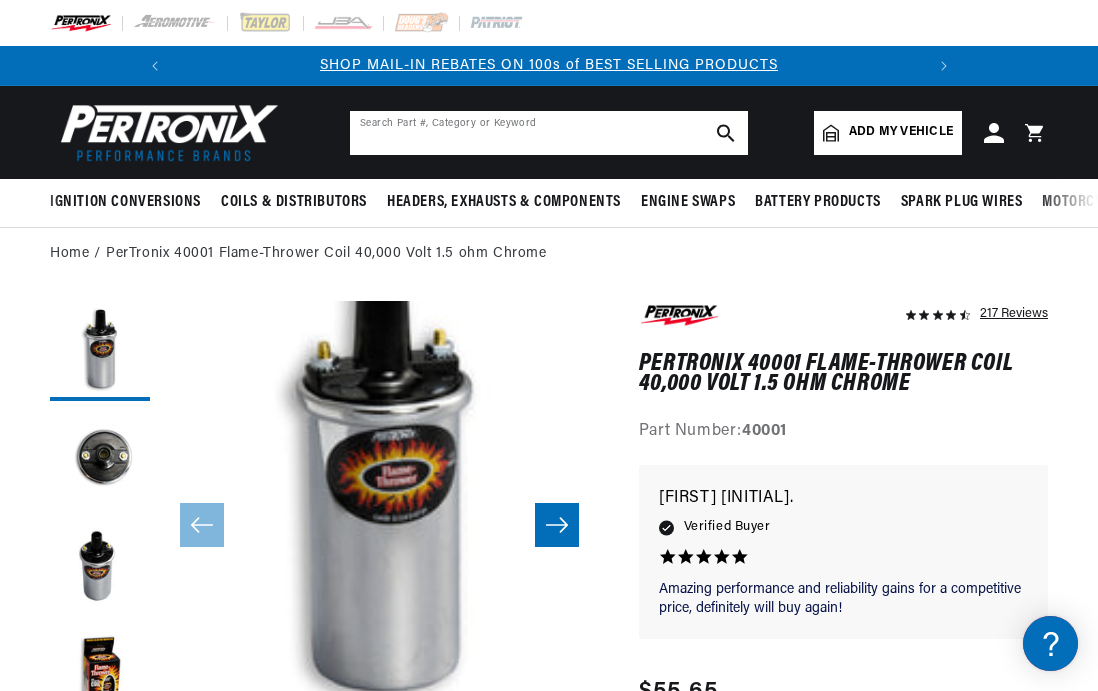 click at bounding box center (549, 133) 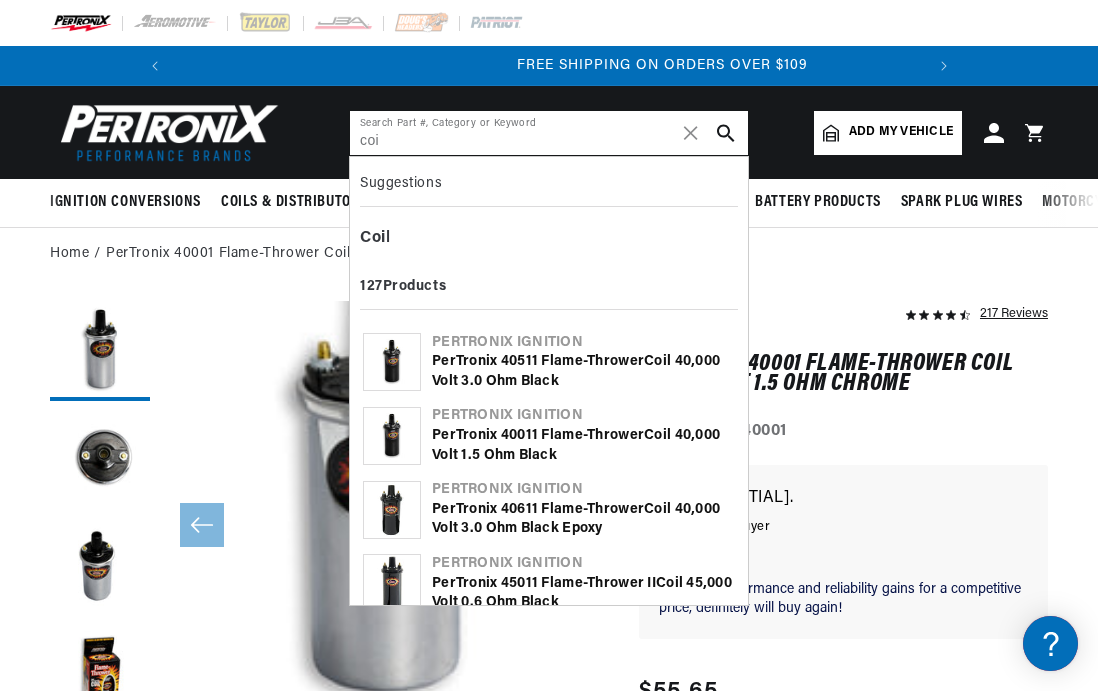 scroll, scrollTop: 0, scrollLeft: 747, axis: horizontal 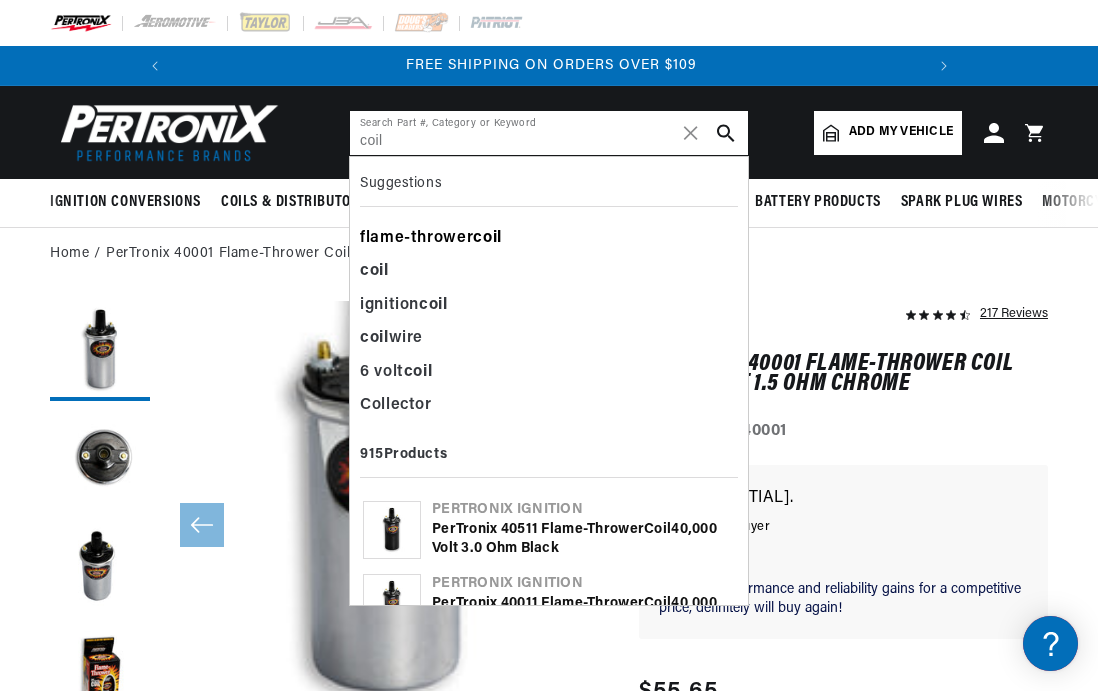 type on "coil" 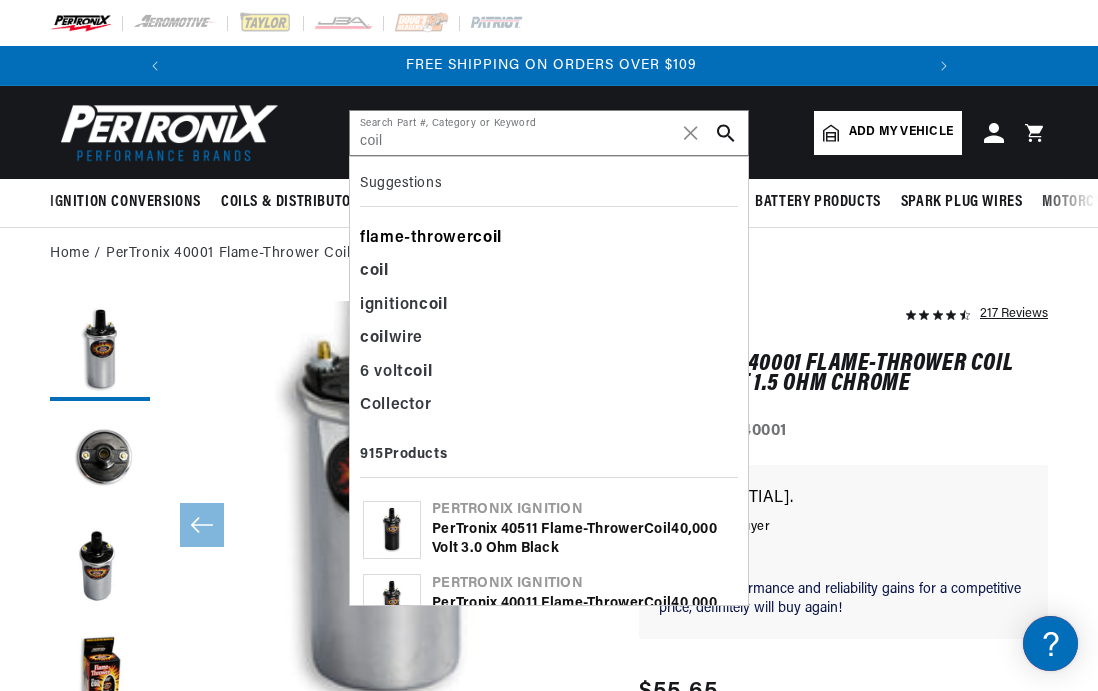 click on "flame-thrower  coil" at bounding box center (549, 239) 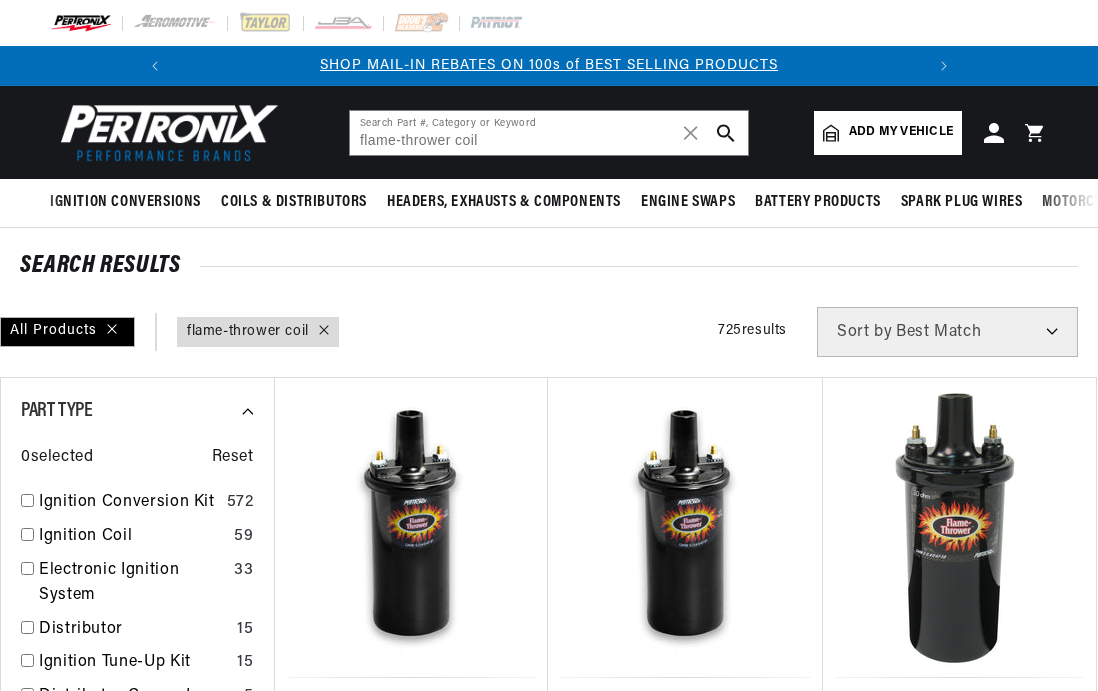 scroll, scrollTop: 0, scrollLeft: 0, axis: both 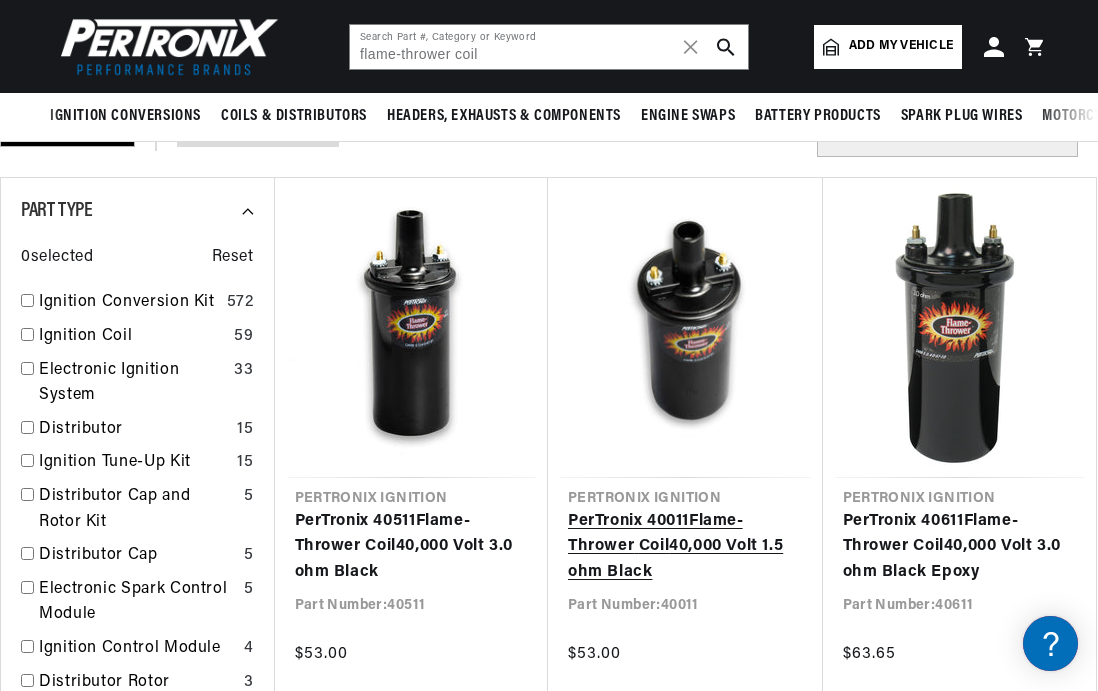 click on "PerTronix 40011  Flame - Thrower   Coil  40,000 Volt 1.5 ohm Black" at bounding box center [685, 547] 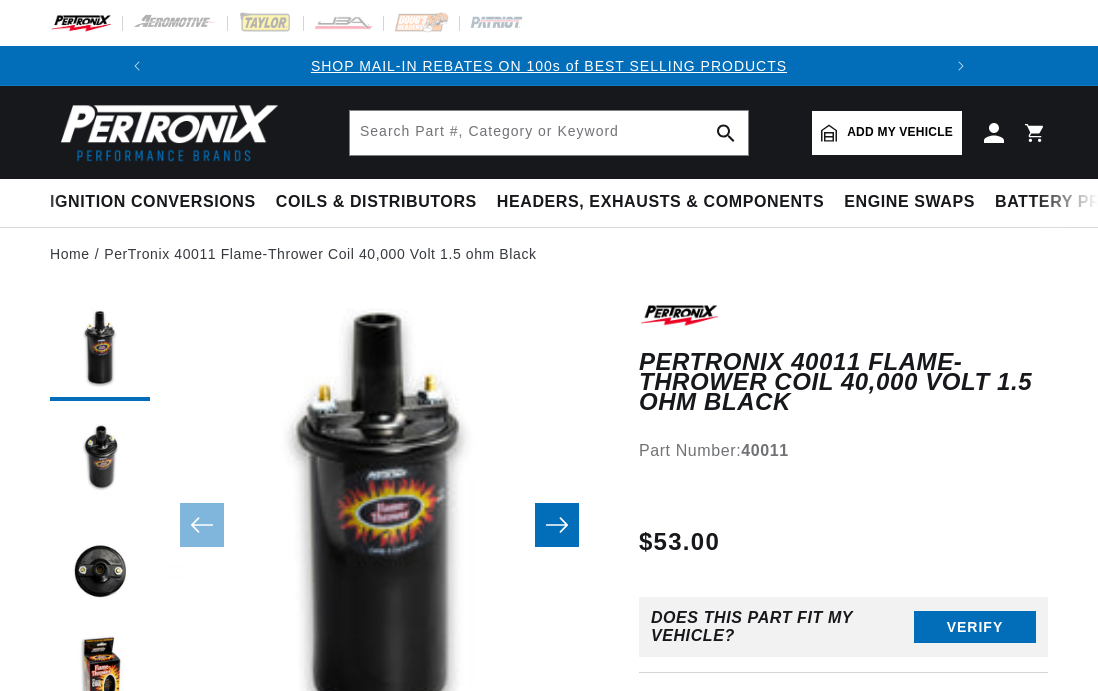 scroll, scrollTop: 0, scrollLeft: 0, axis: both 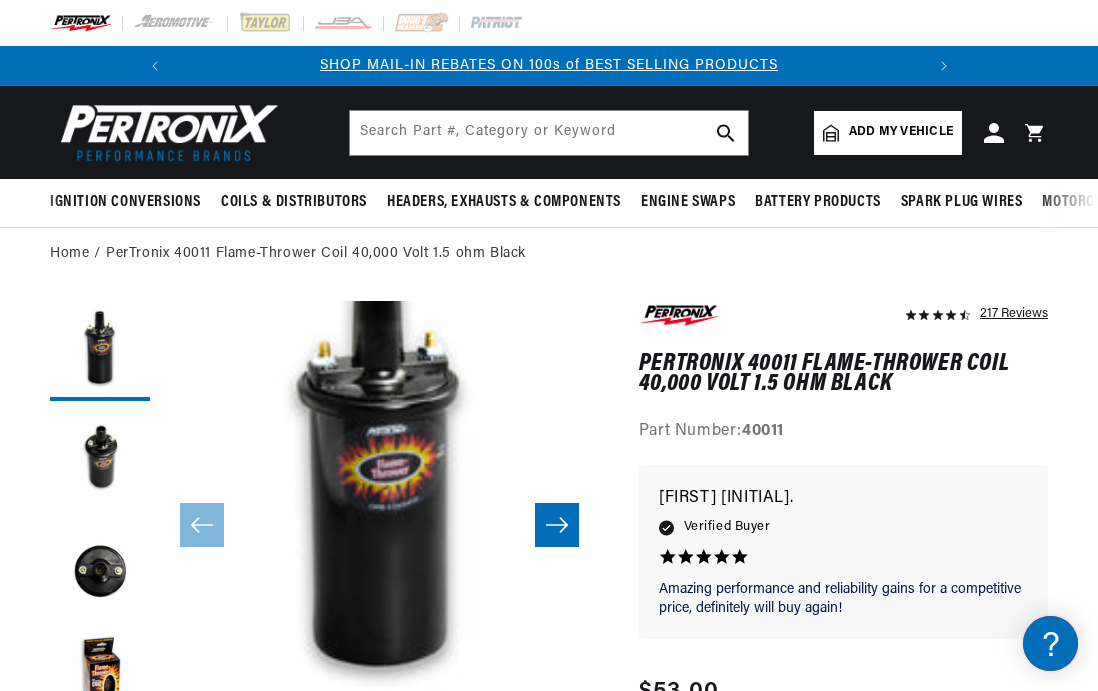 click on "Open media 1 in modal" at bounding box center (116, 740) 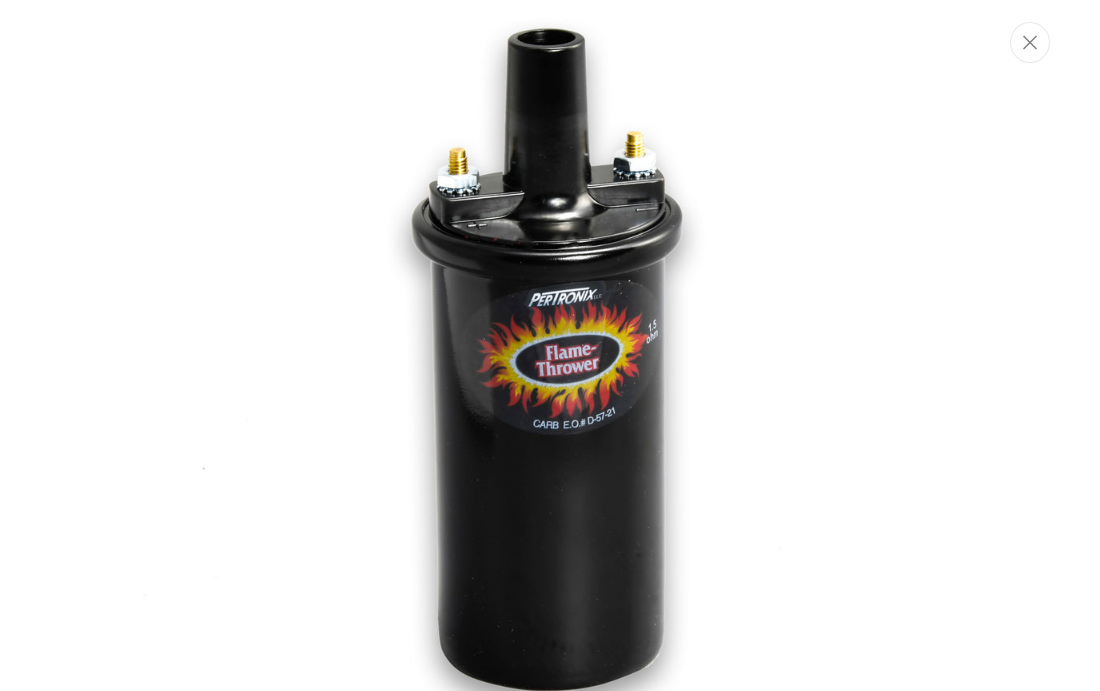 scroll, scrollTop: 114, scrollLeft: 0, axis: vertical 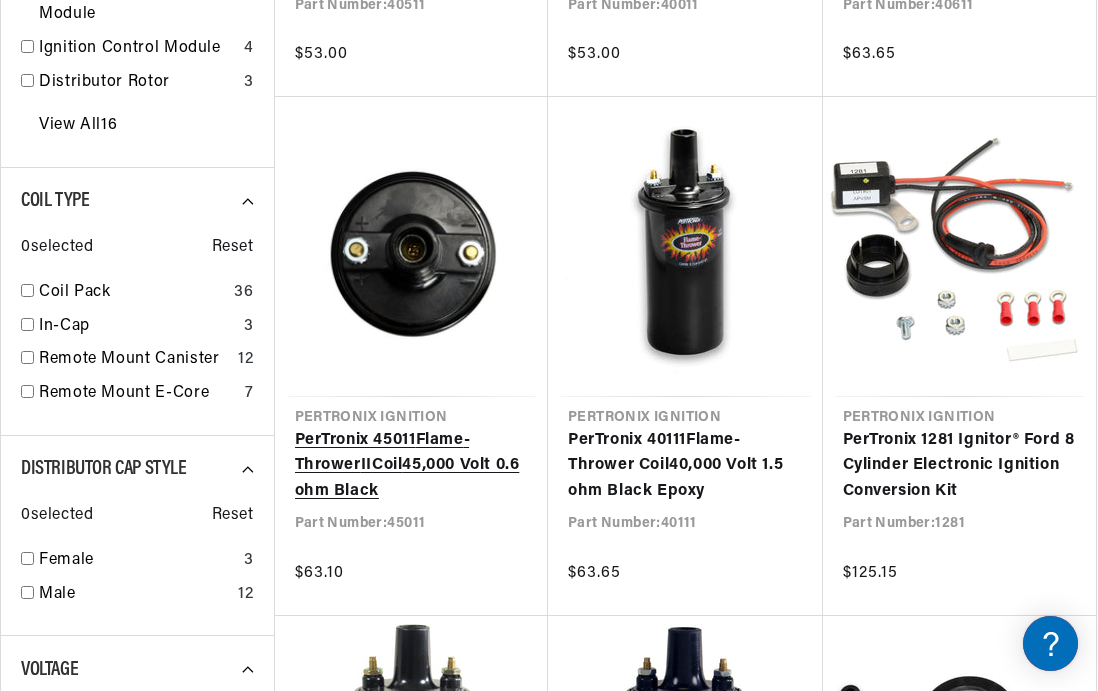 click on "PerTronix 45011  Flame - Thrower  II  Coil  45,000 Volt 0.6 ohm Black" at bounding box center [412, 466] 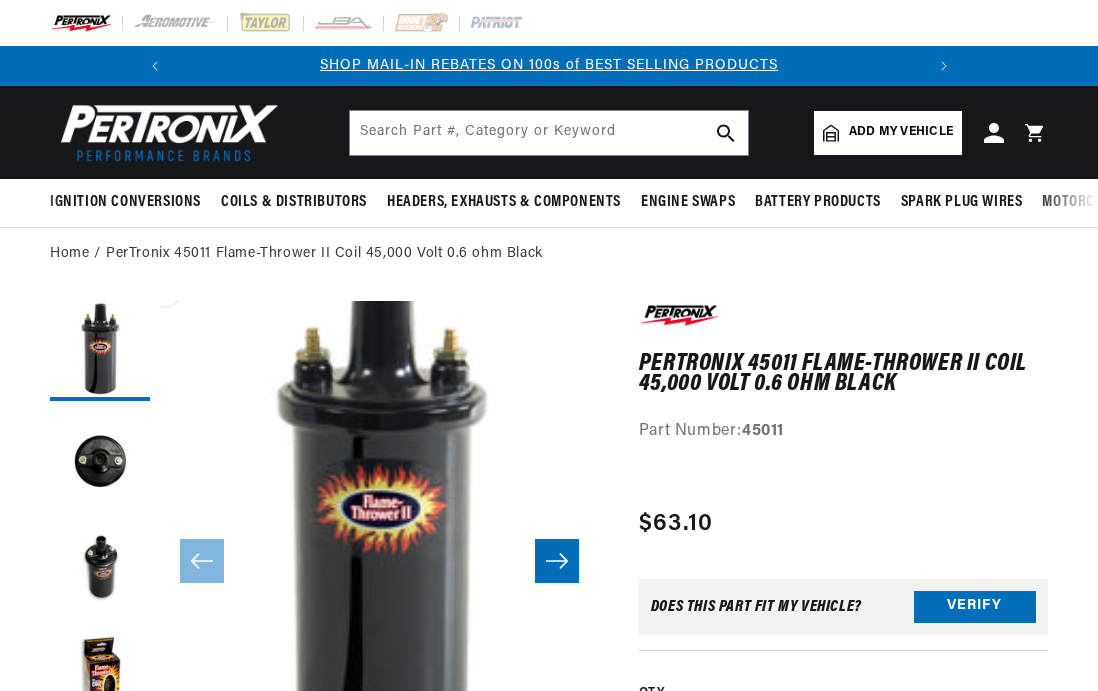 scroll, scrollTop: 0, scrollLeft: 0, axis: both 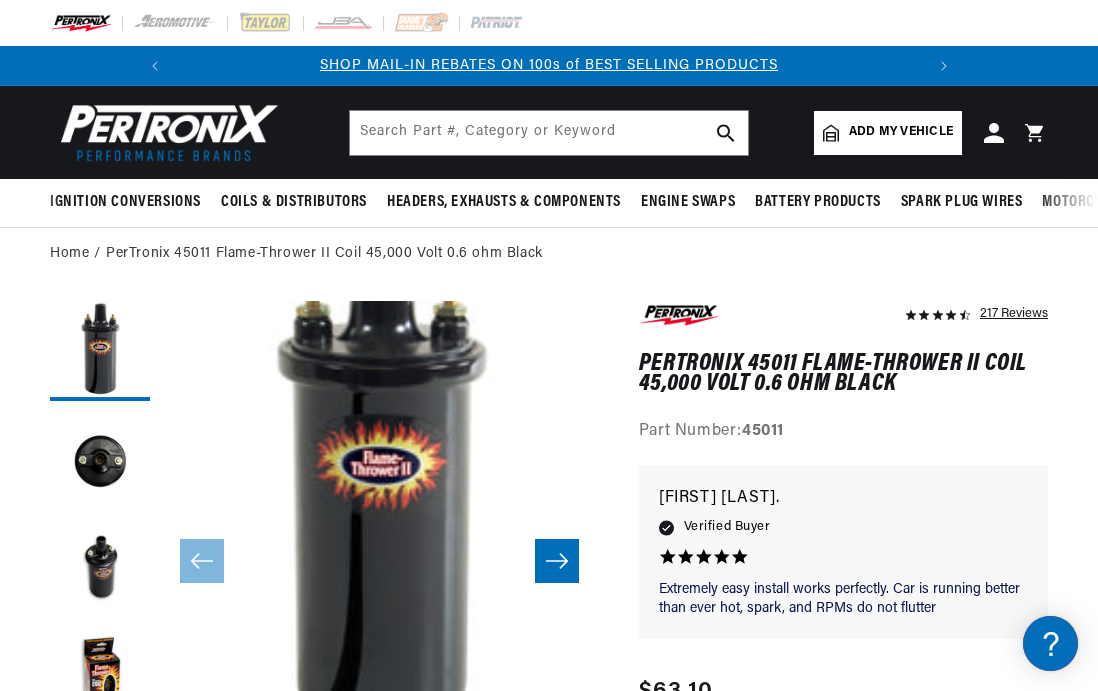 click on "Open media 1 in modal" at bounding box center (116, 740) 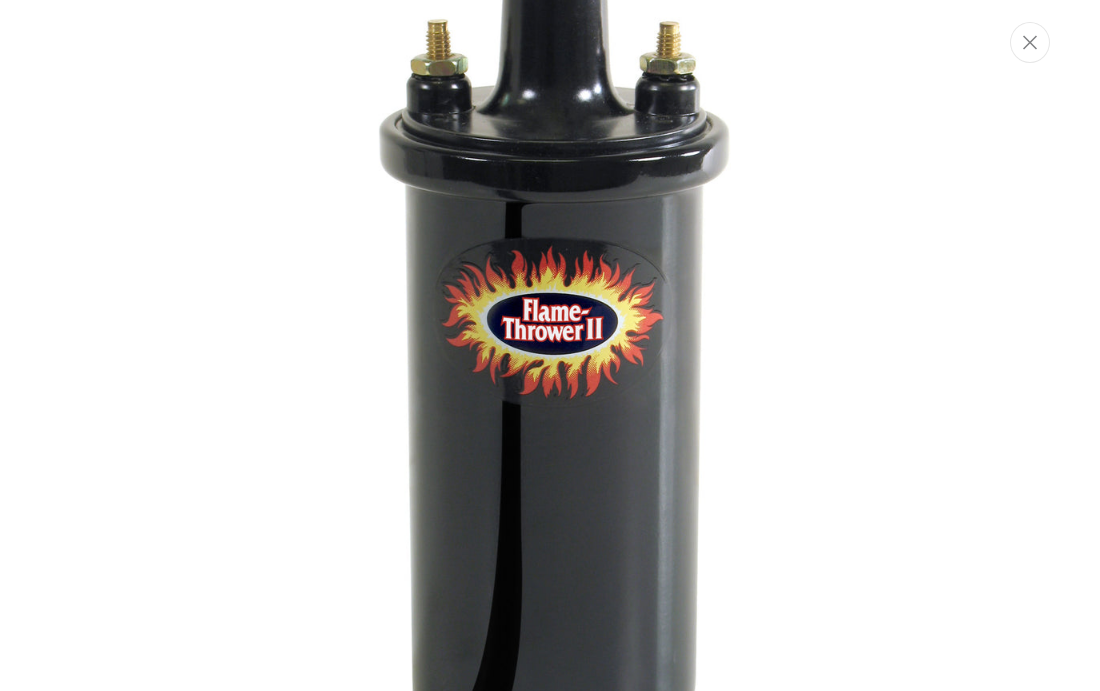 scroll, scrollTop: 114, scrollLeft: 0, axis: vertical 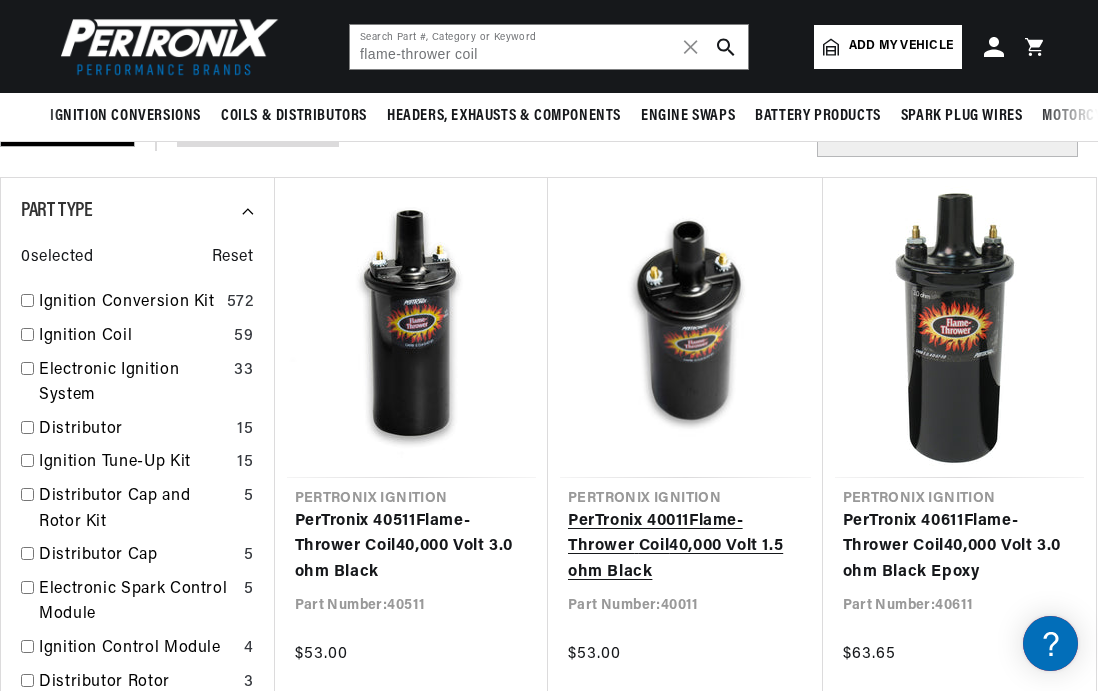 click on "PerTronix 40011  Flame - Thrower   Coil  40,000 Volt 1.5 ohm Black" at bounding box center (685, 547) 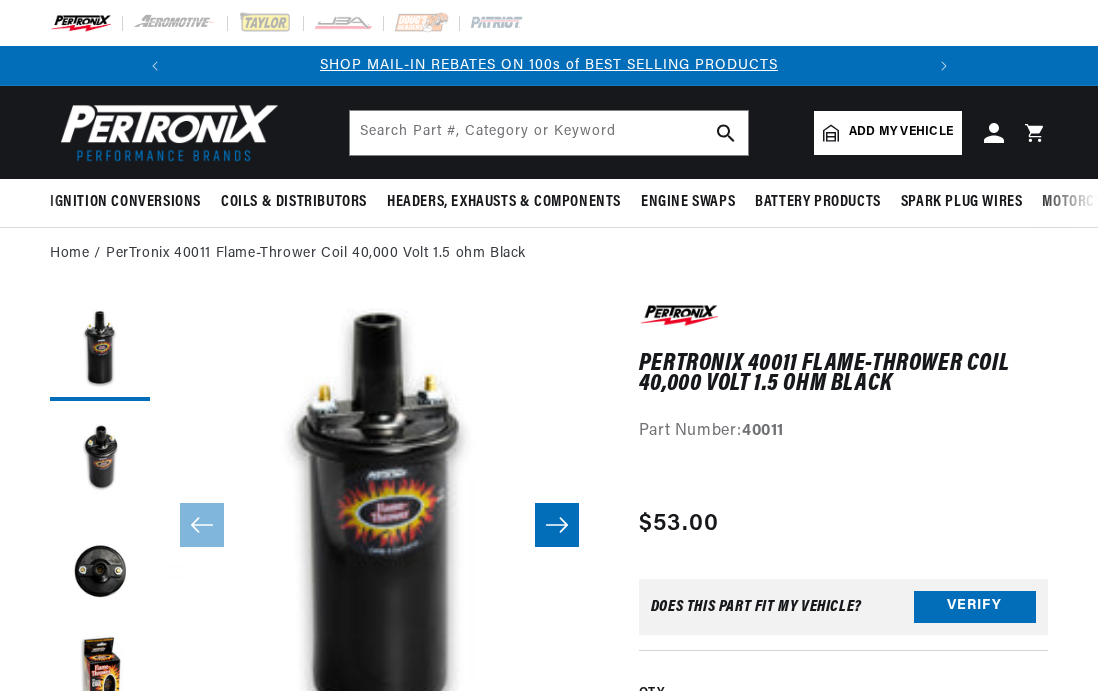 scroll, scrollTop: 0, scrollLeft: 0, axis: both 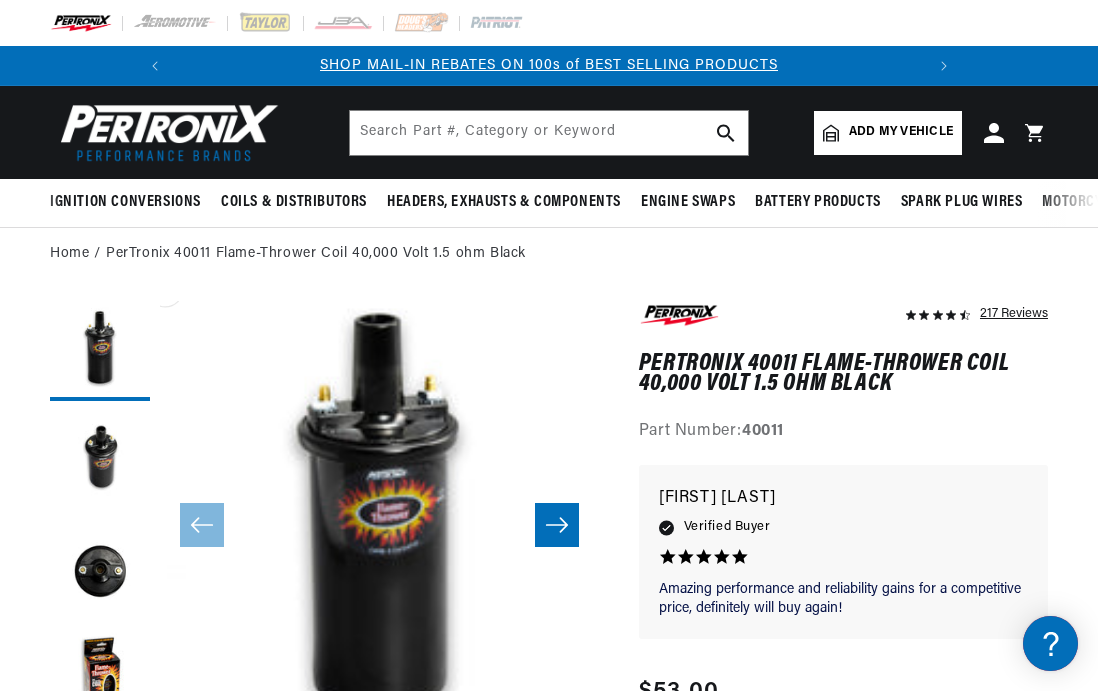 click on "Open media 1 in modal" at bounding box center [116, 784] 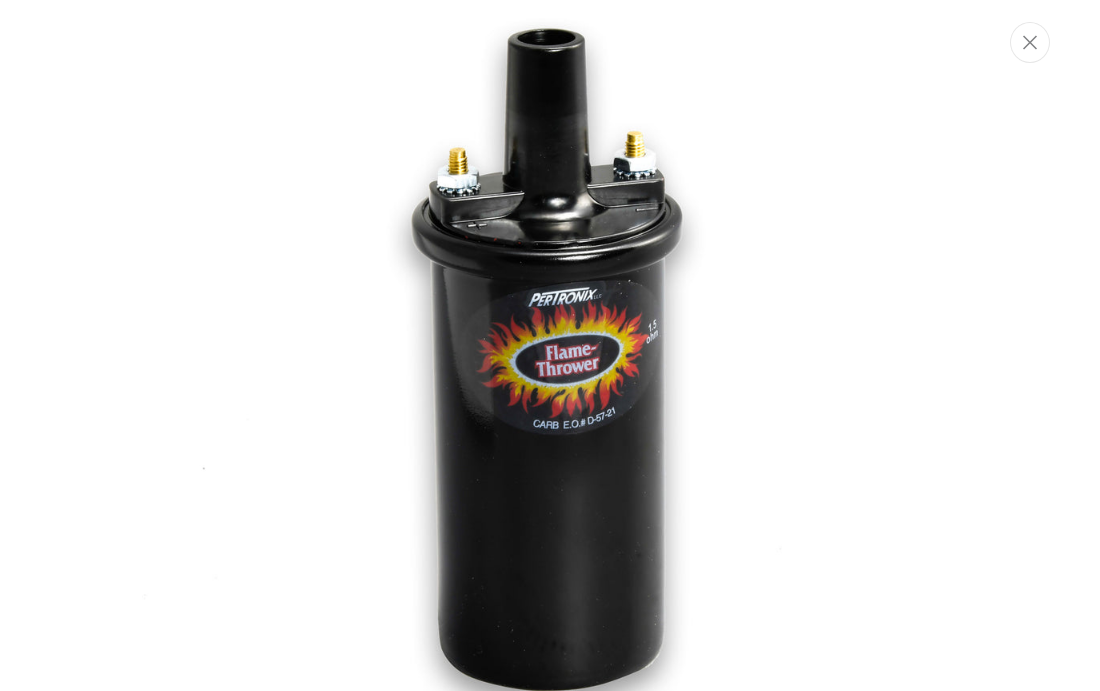 scroll, scrollTop: 114, scrollLeft: 0, axis: vertical 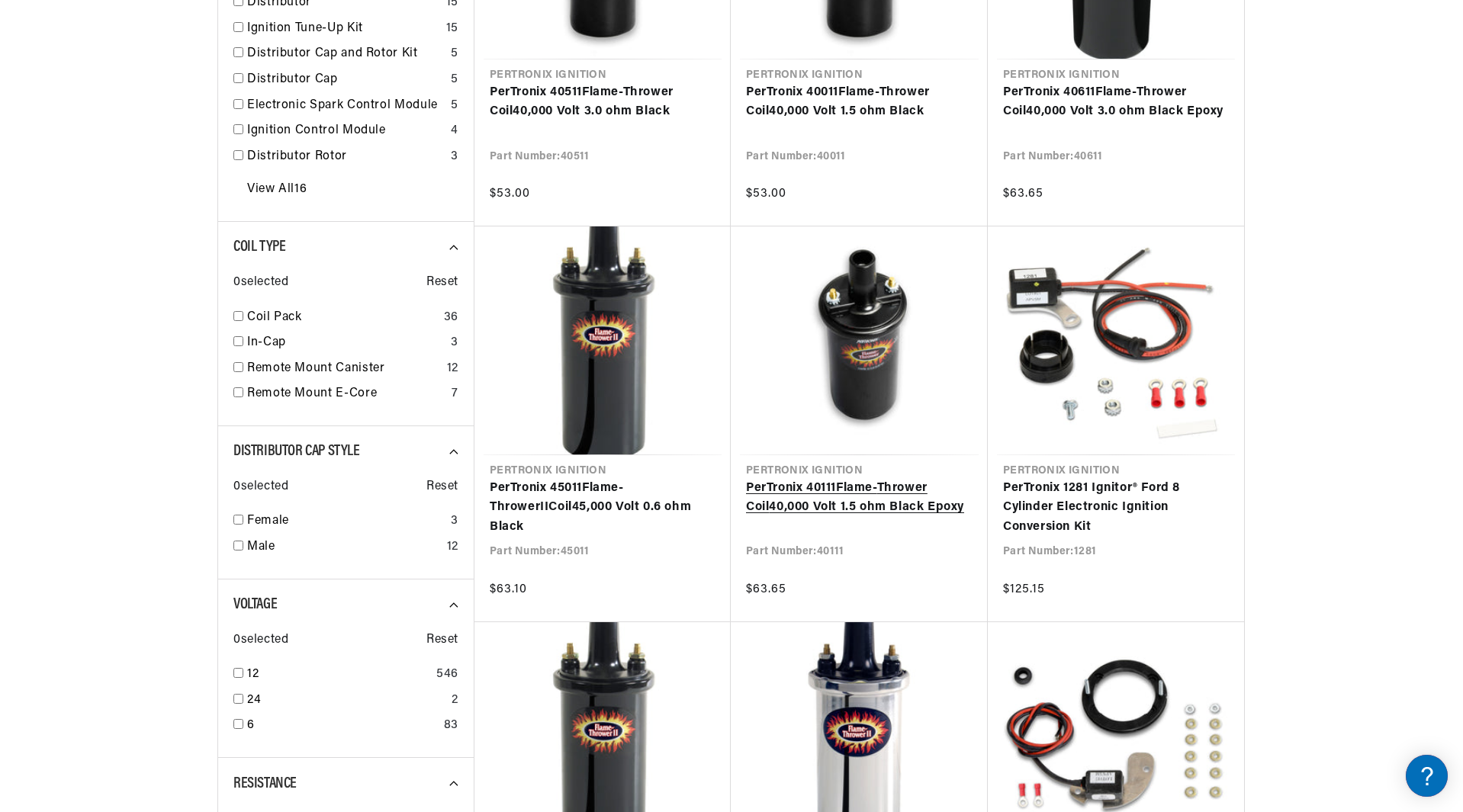 click on "PerTronix 40111  Flame - Thrower   Coil  40,000 Volt 1.5 ohm Black Epoxy" at bounding box center (859, 498) 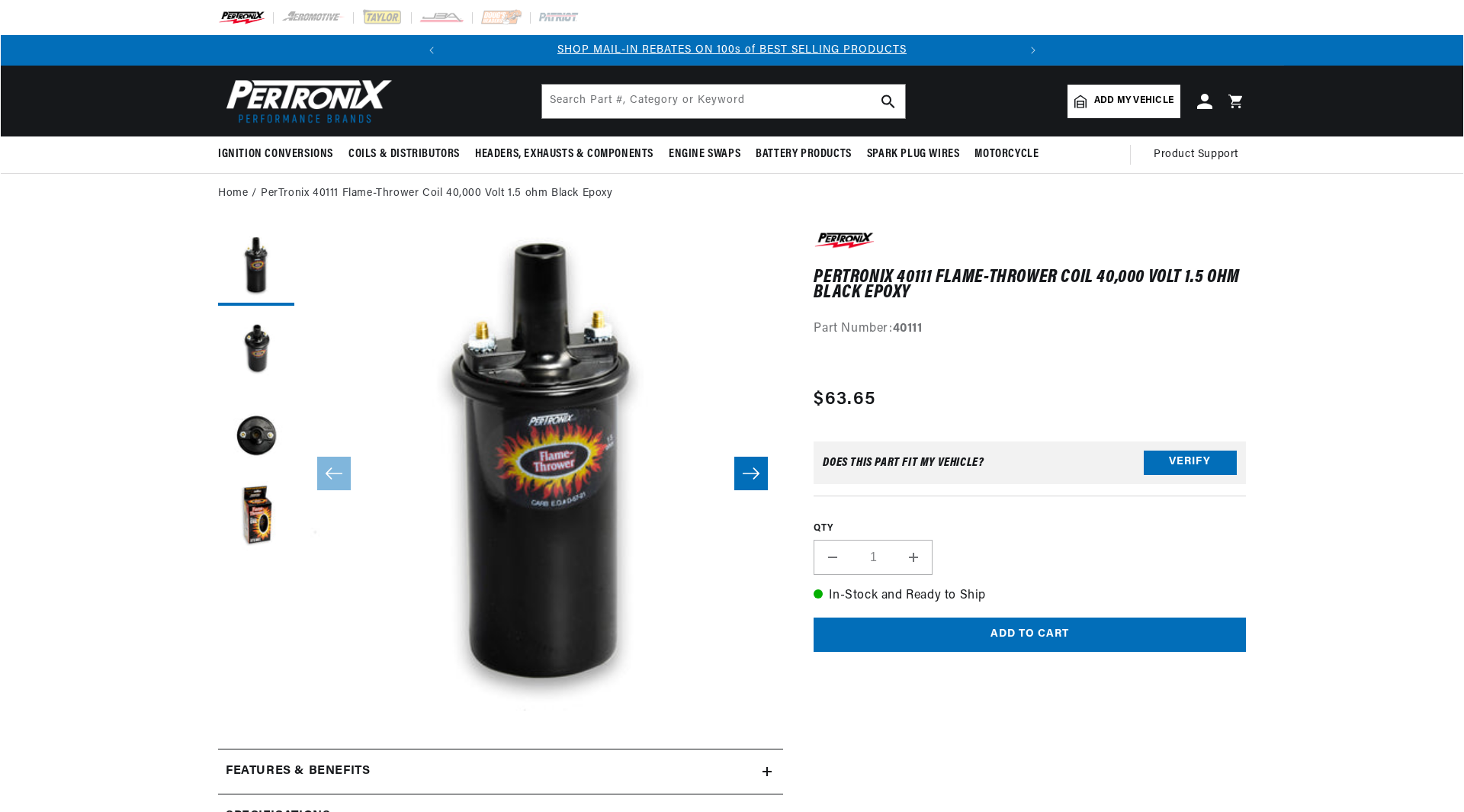 scroll, scrollTop: 0, scrollLeft: 0, axis: both 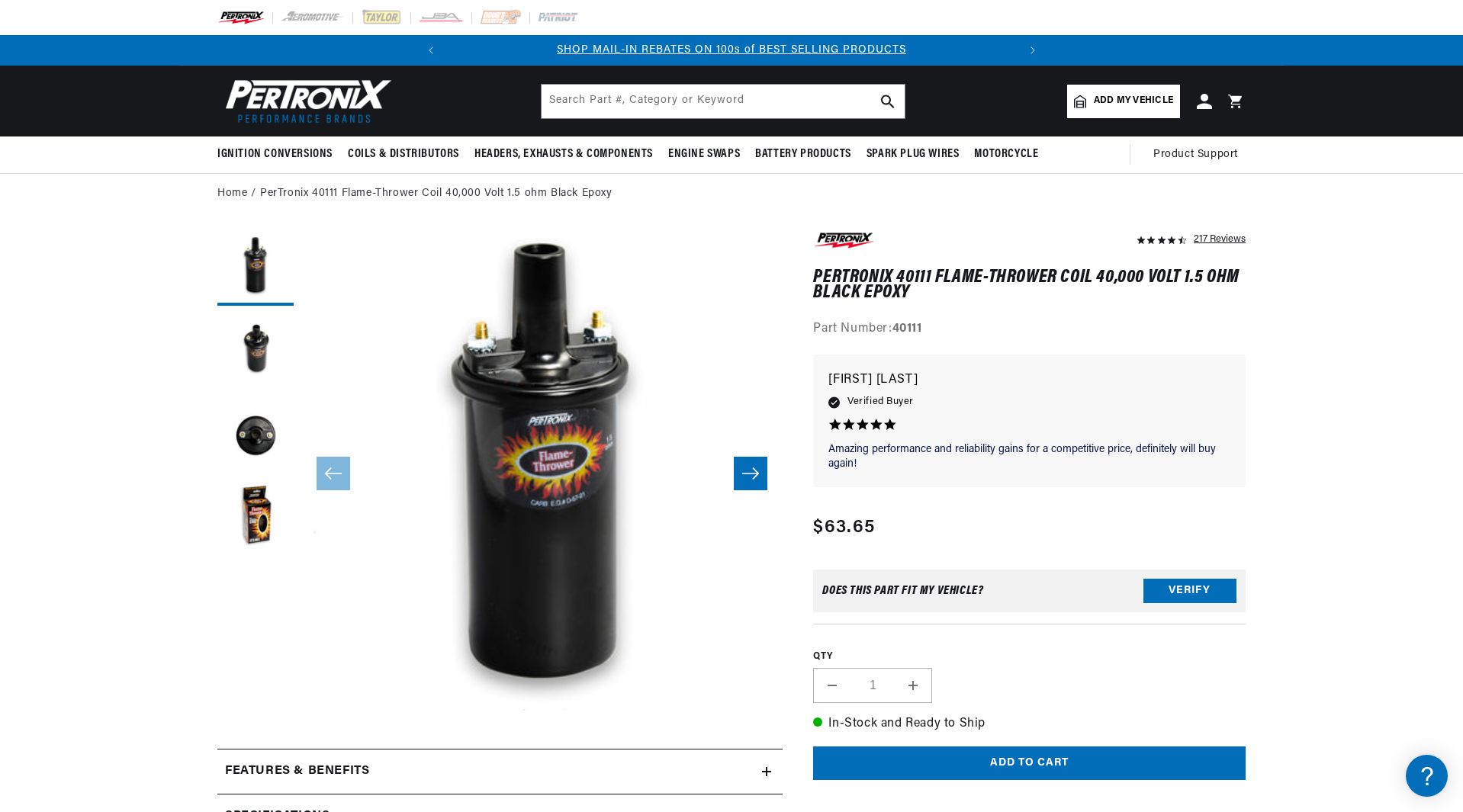 click on "Open media 1 in modal" at bounding box center [253, 759] 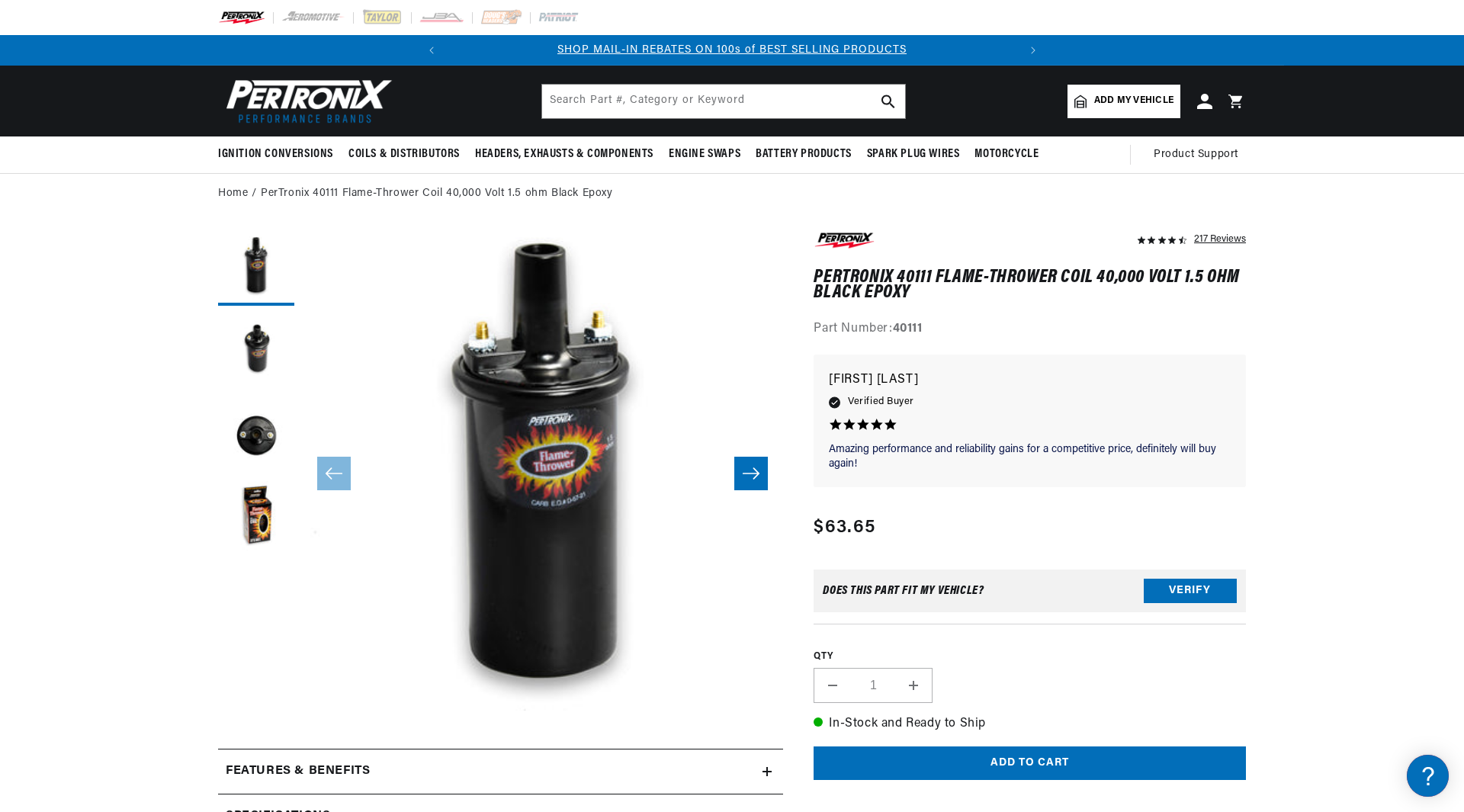 scroll, scrollTop: 0, scrollLeft: 0, axis: both 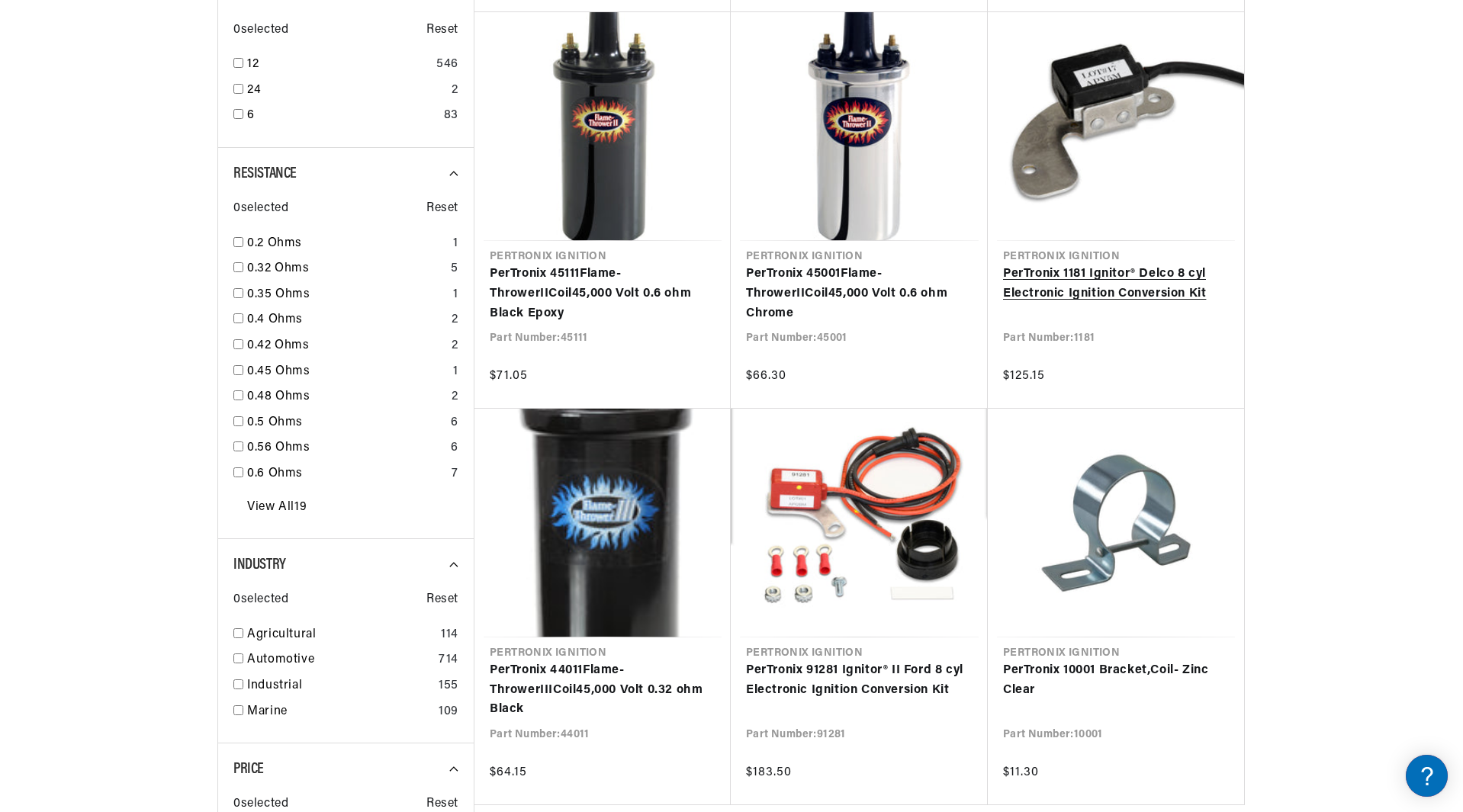 click on "PerTronix 1181 Ignitor® Delco 8 cyl Electronic Ignition Conversion Kit" at bounding box center (1116, 284) 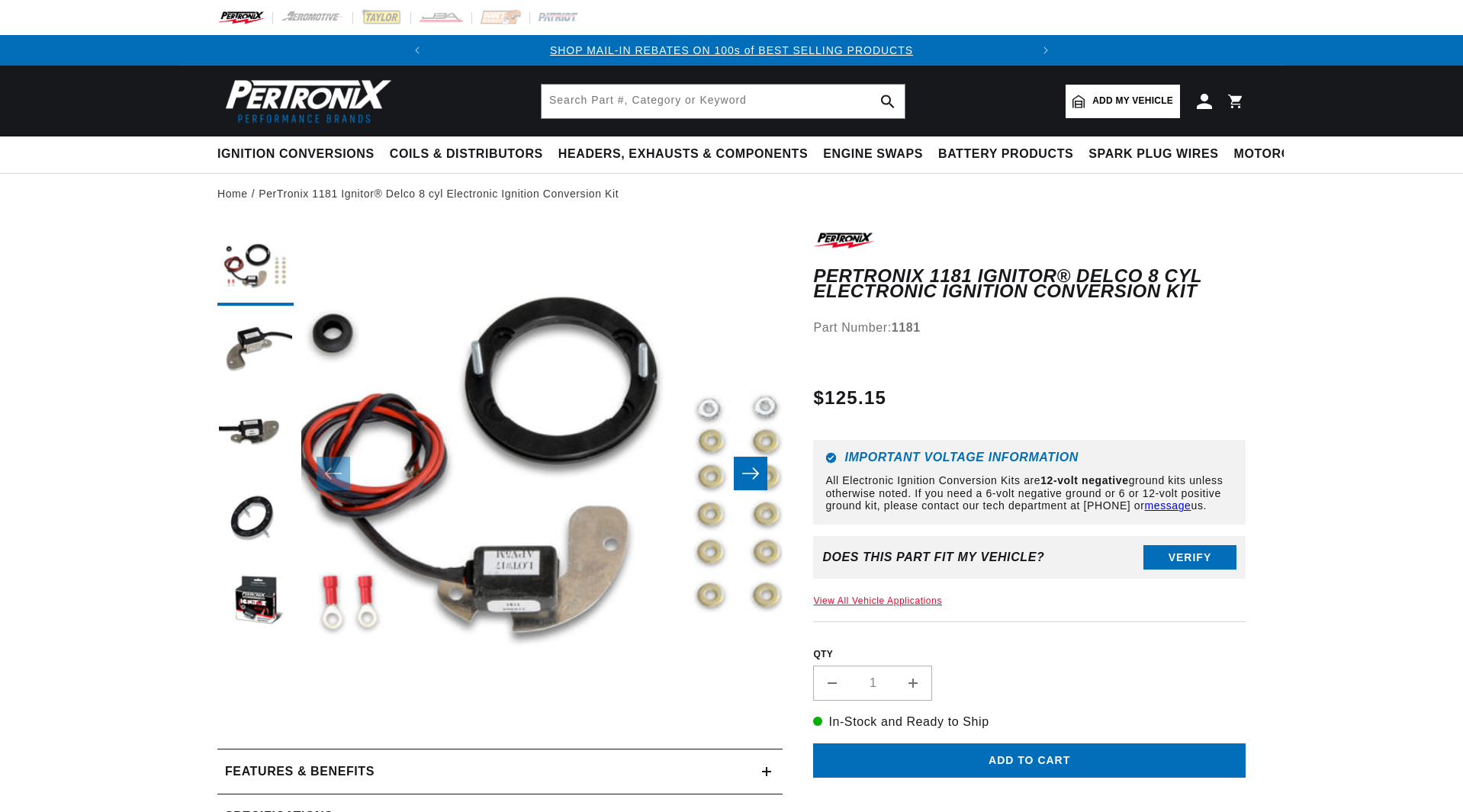 scroll, scrollTop: 0, scrollLeft: 0, axis: both 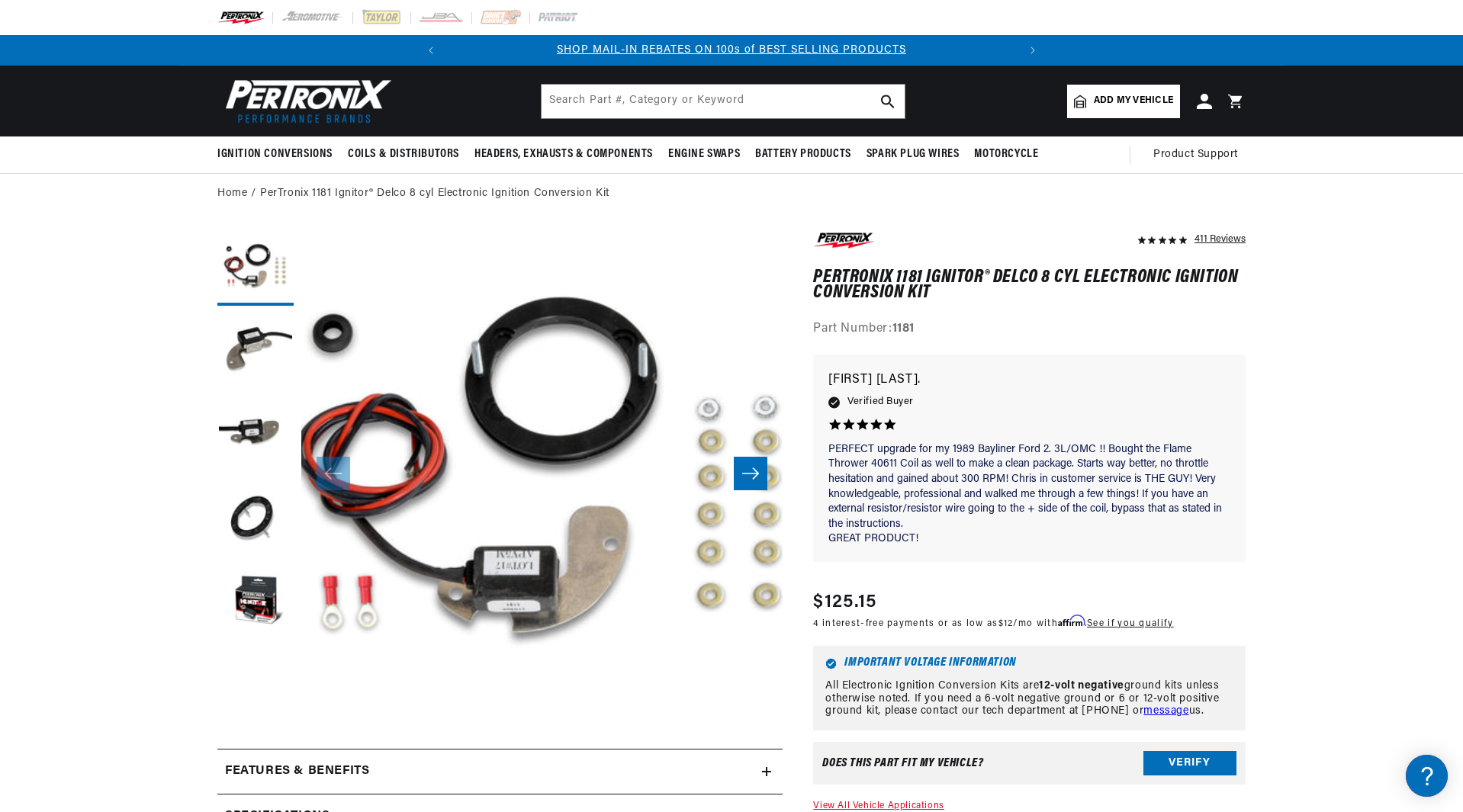 click on "Open media 1 in modal" at bounding box center (253, 759) 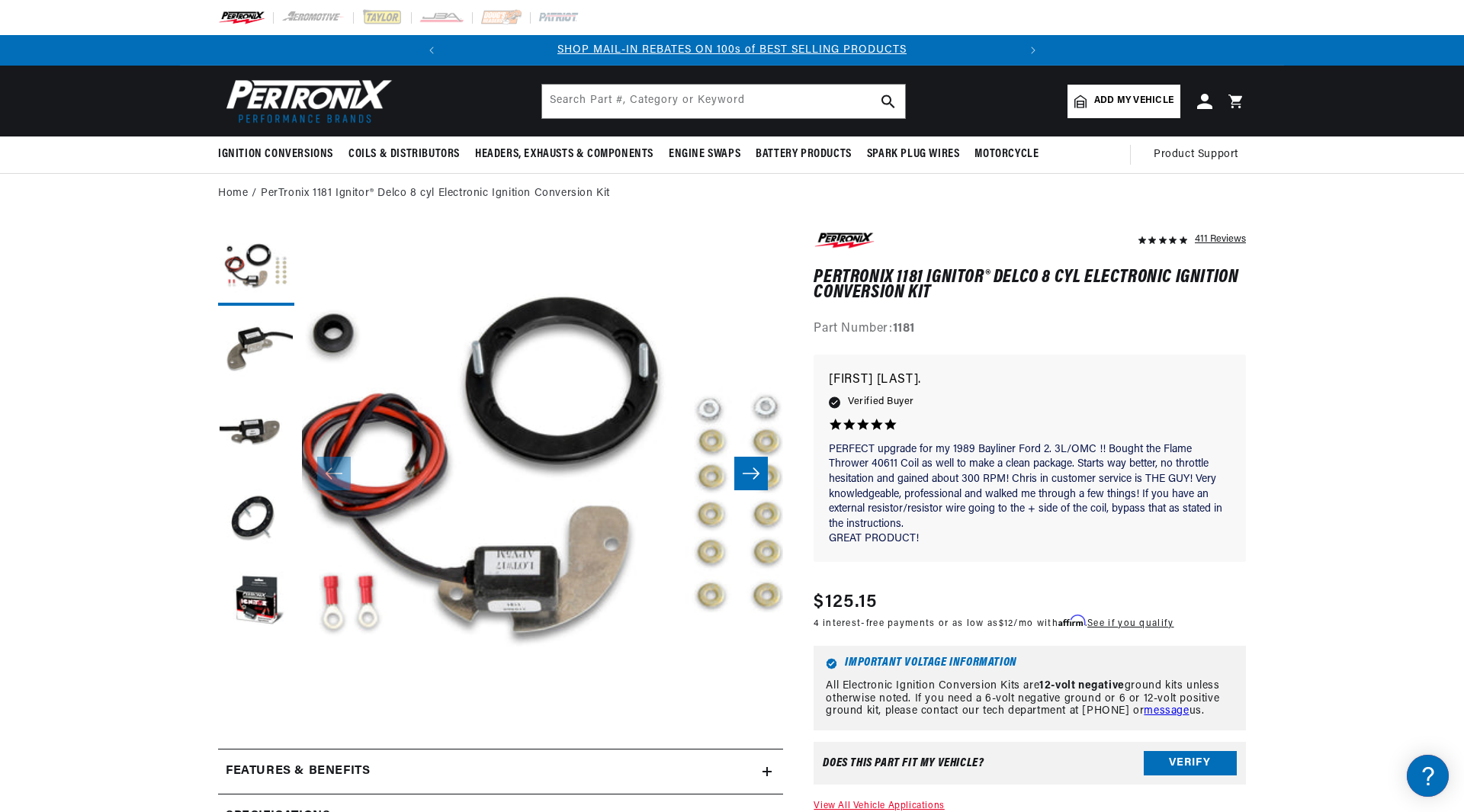 scroll, scrollTop: 21, scrollLeft: 0, axis: vertical 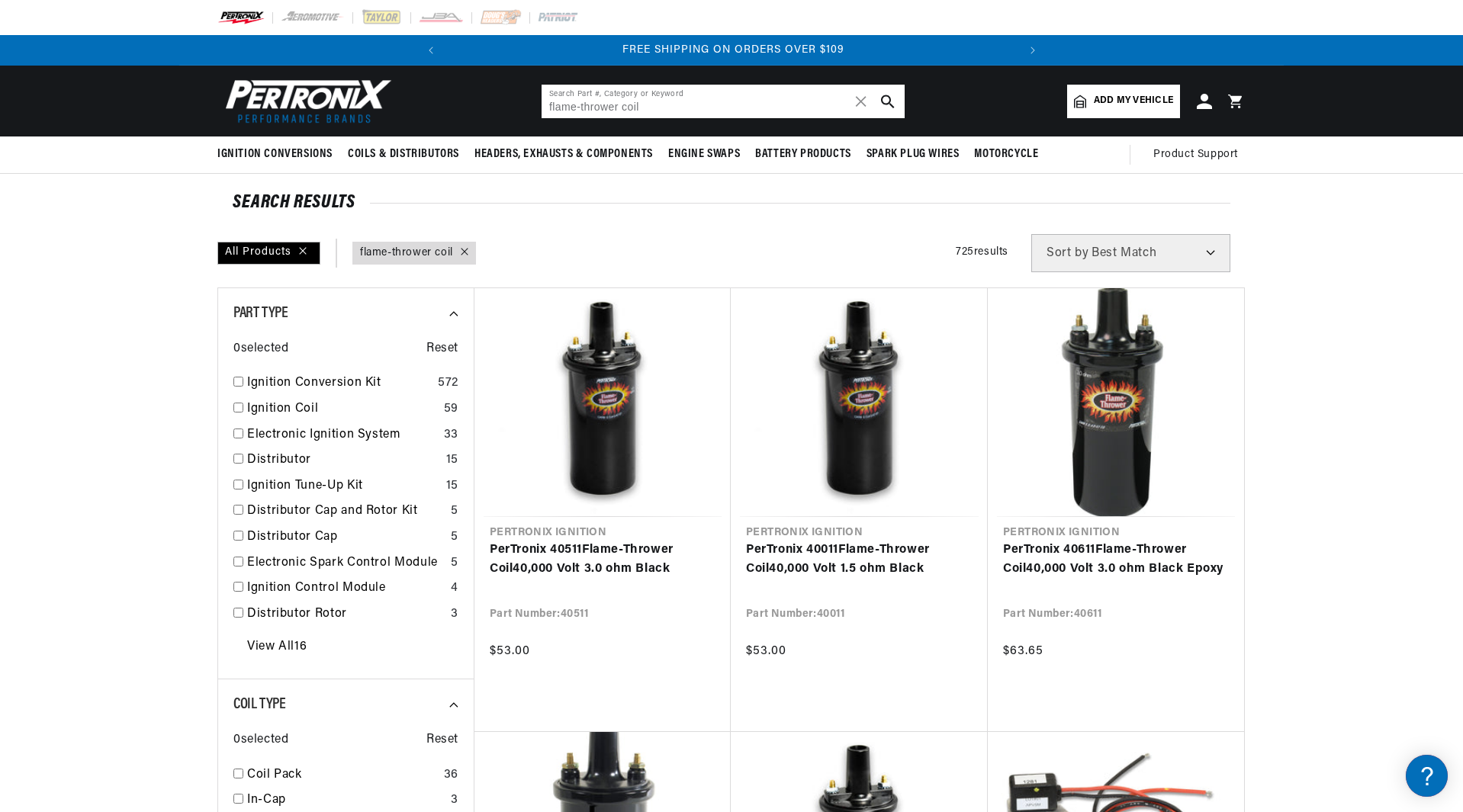 click on "flame-thrower coil" at bounding box center [723, 101] 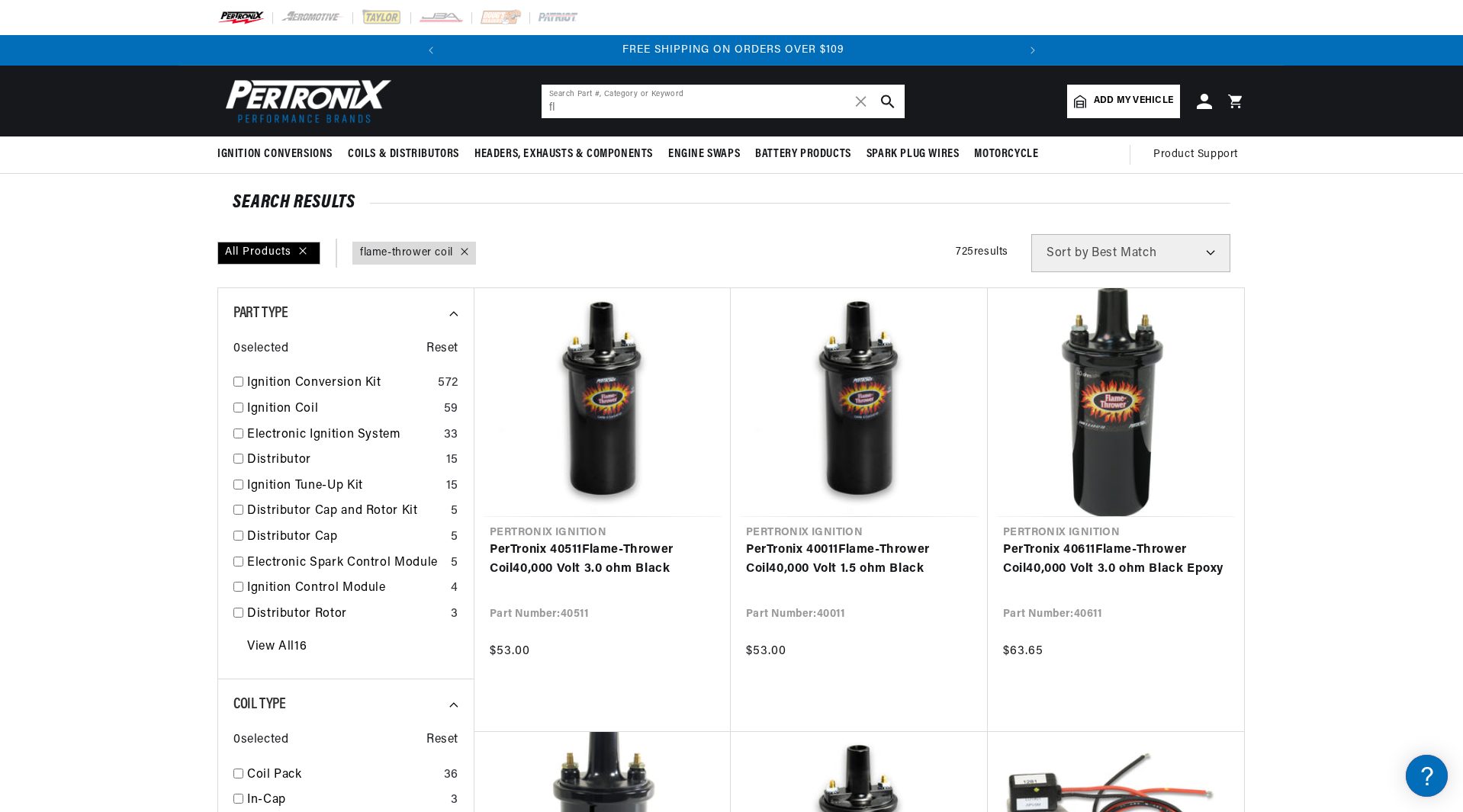 type on "f" 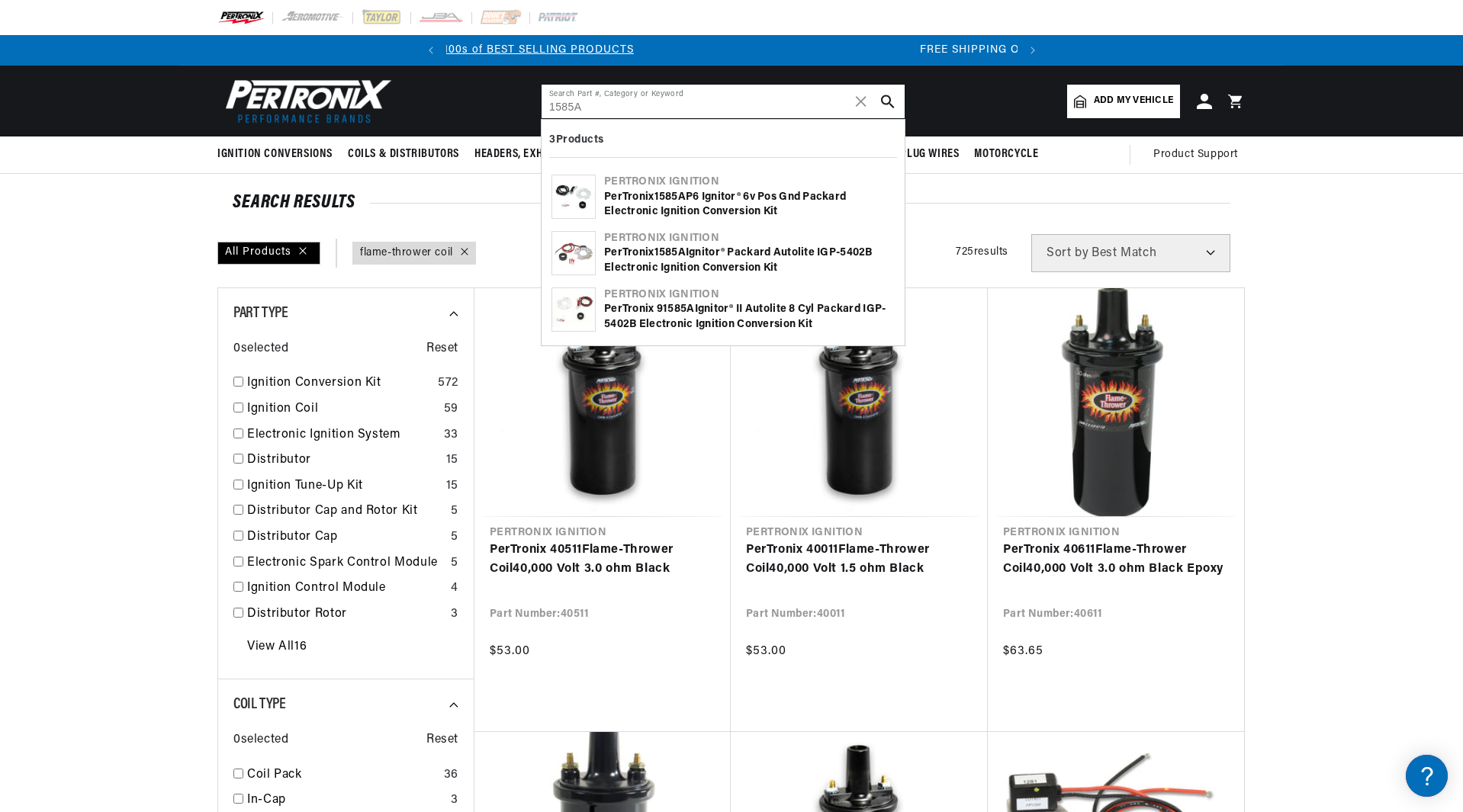 scroll, scrollTop: 0, scrollLeft: 0, axis: both 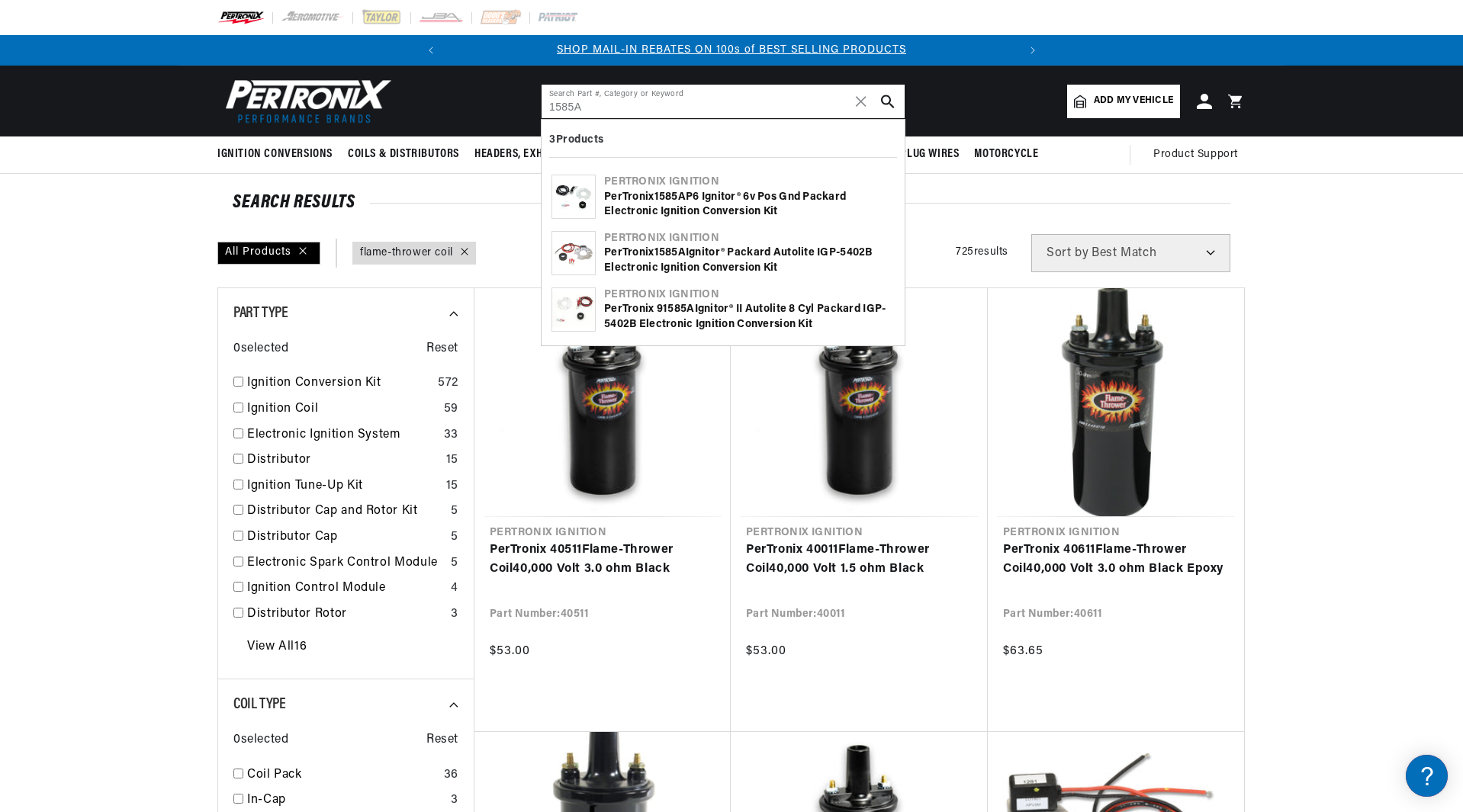 type on "1585A" 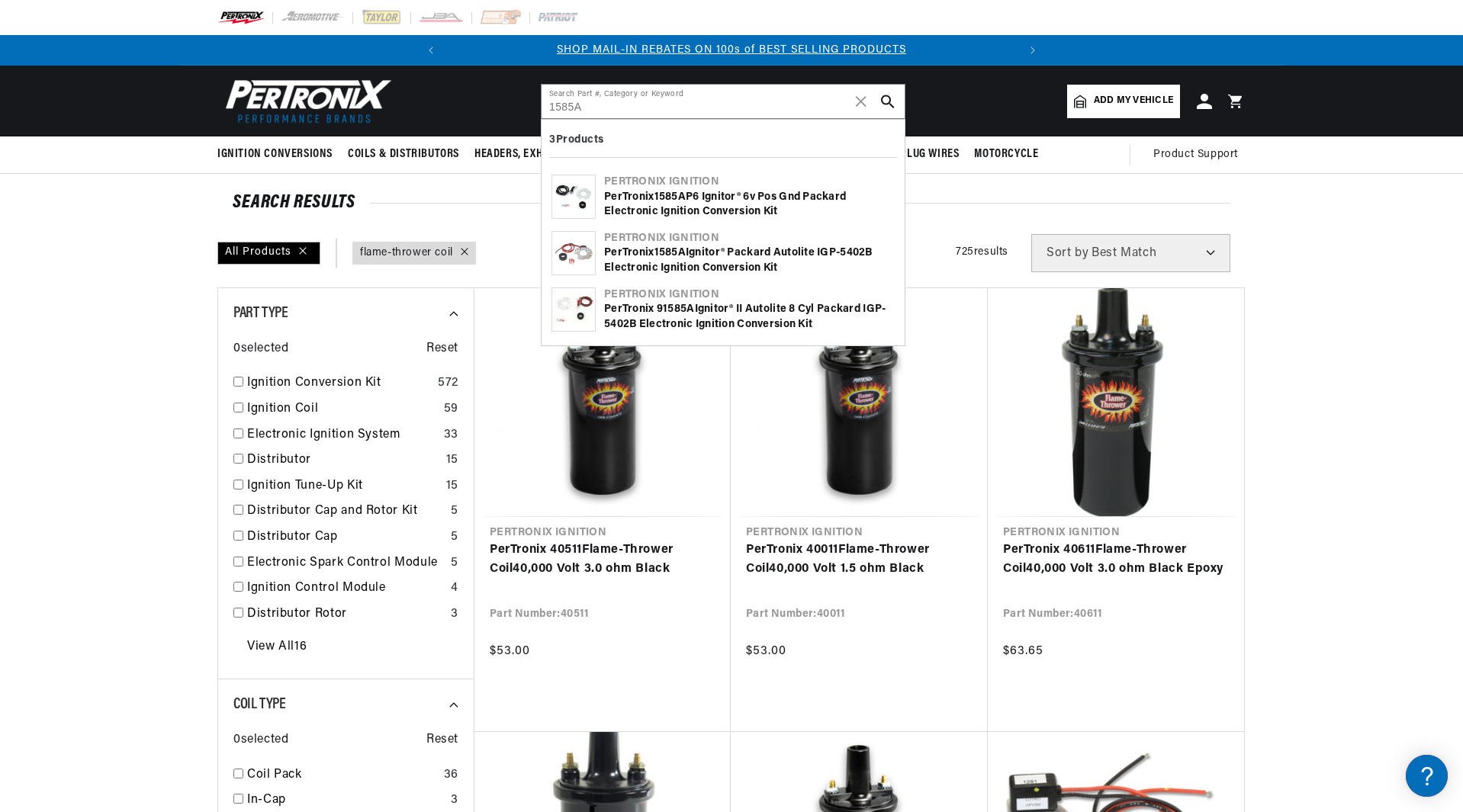 click on "PerTronix  1585A  Ignitor® Packard Autolite IGP-5402B Electronic Ignition Conversion Kit" at bounding box center (749, 260) 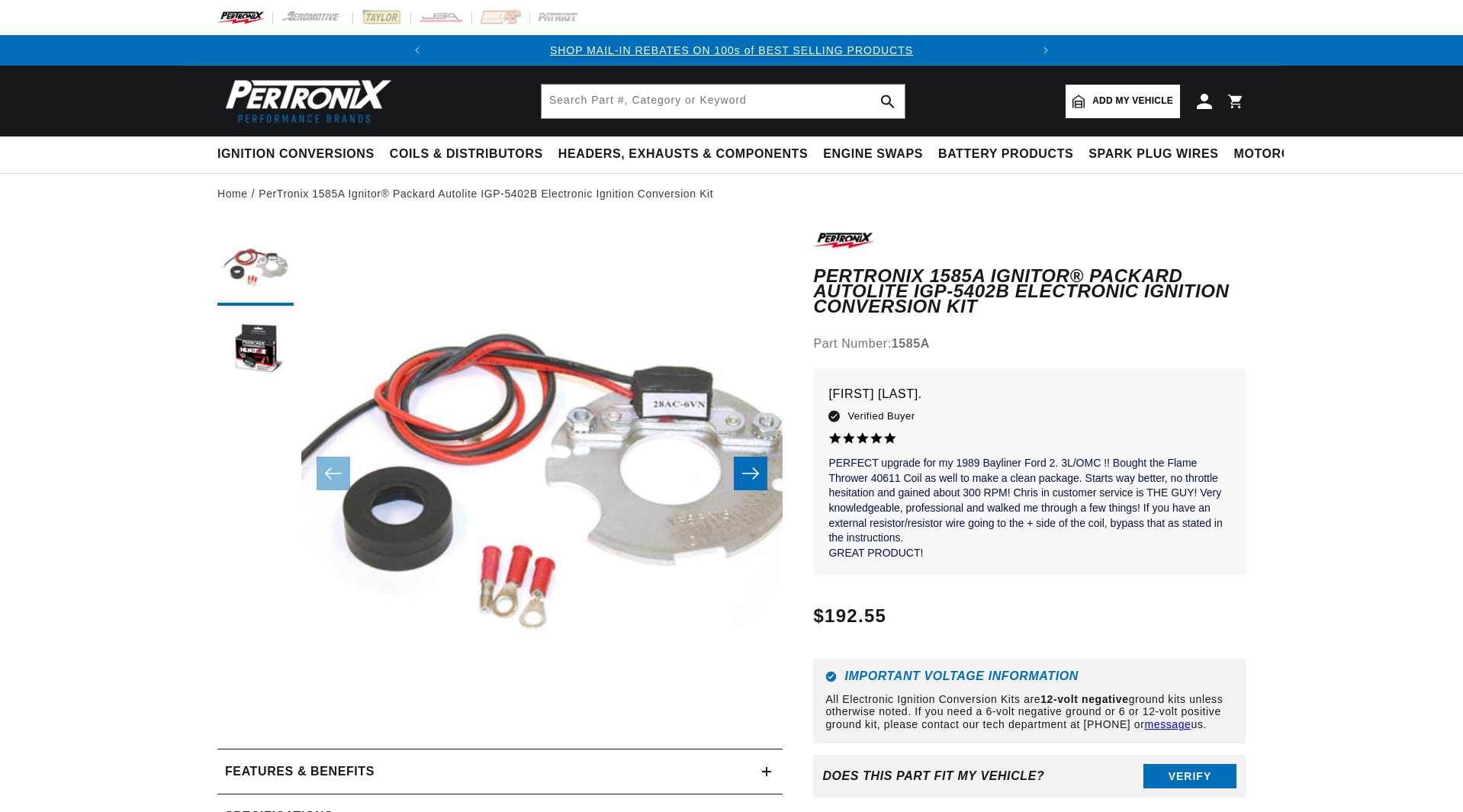 scroll, scrollTop: 0, scrollLeft: 0, axis: both 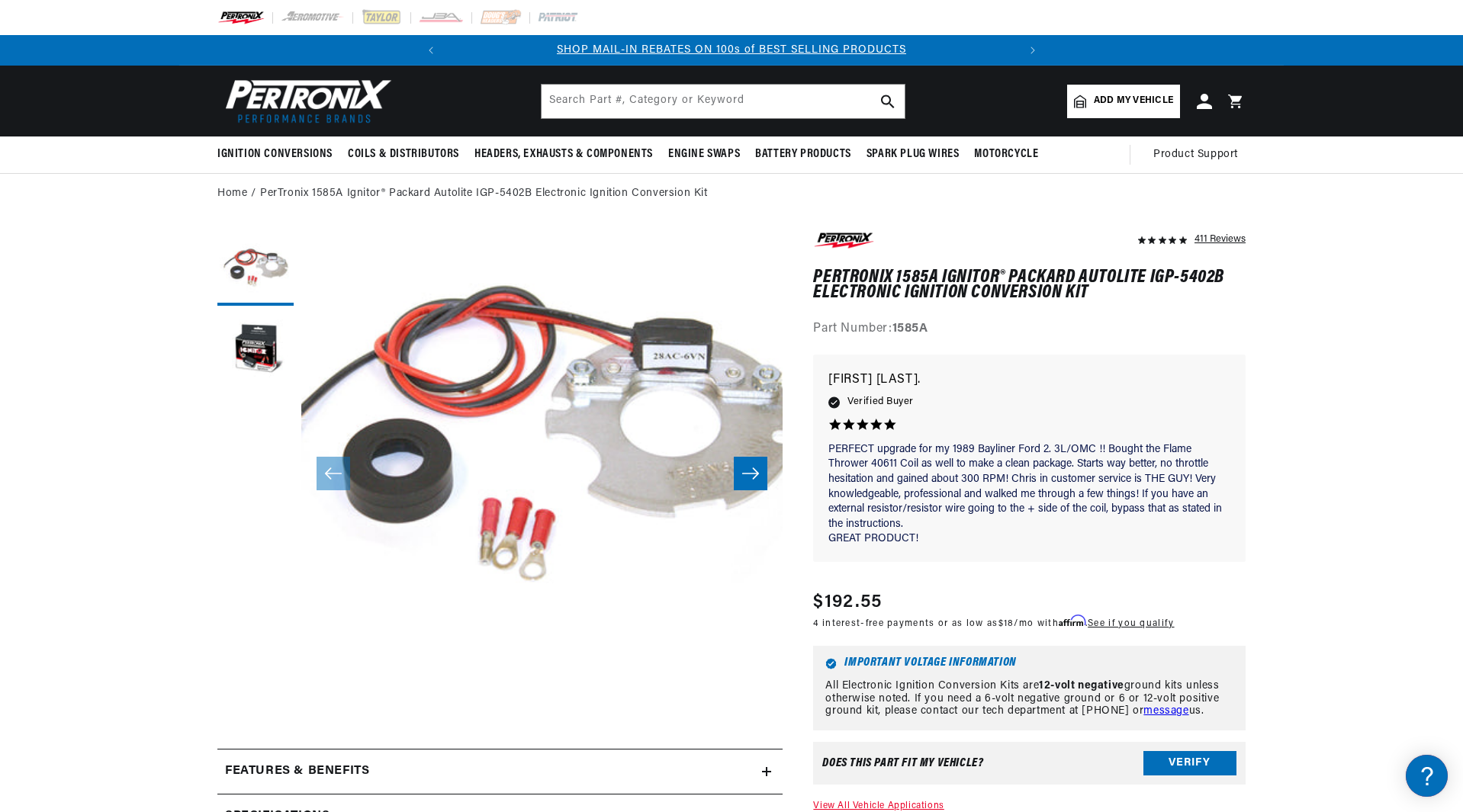 click on "Open media 1 in modal" at bounding box center (253, 711) 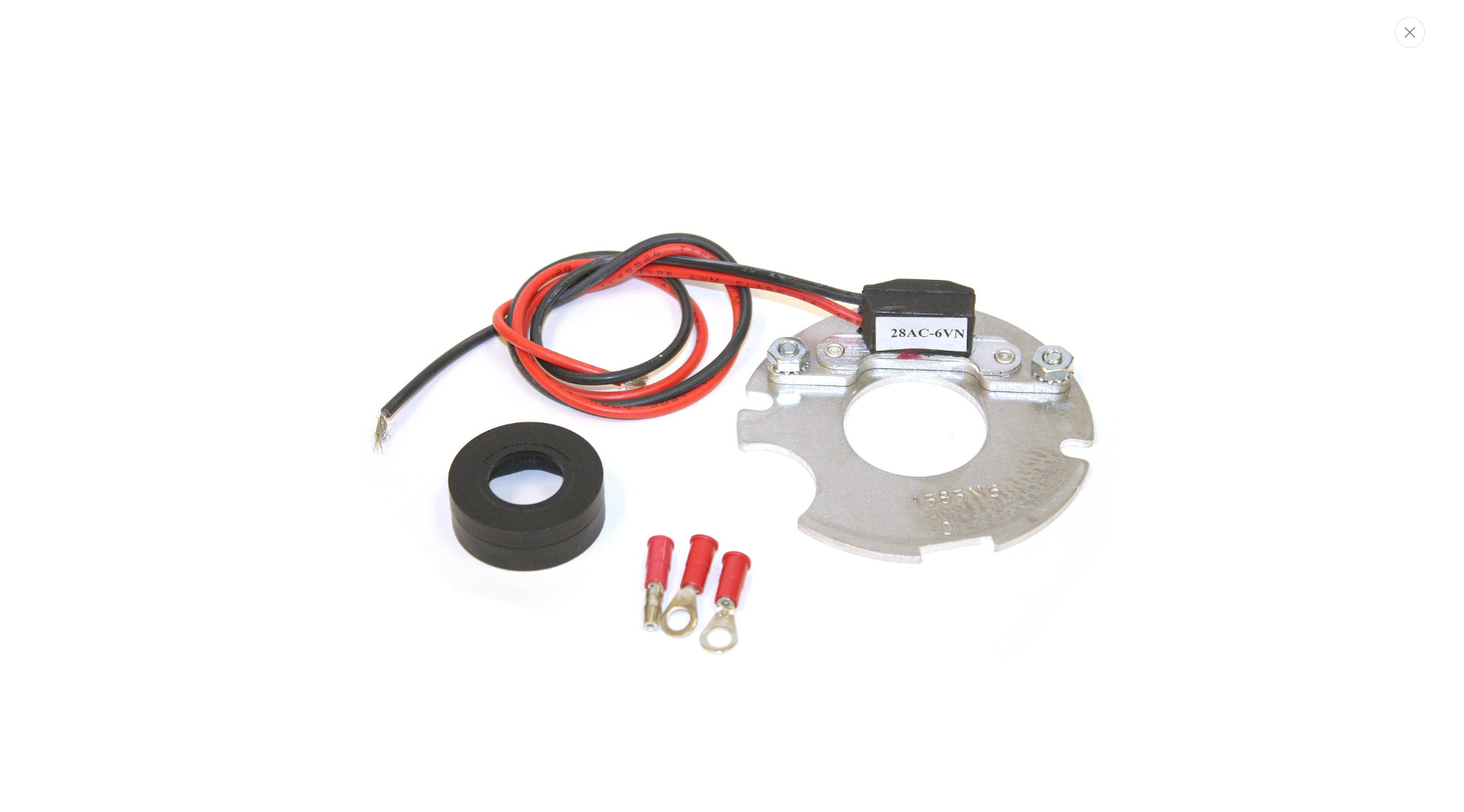 scroll, scrollTop: 21, scrollLeft: 0, axis: vertical 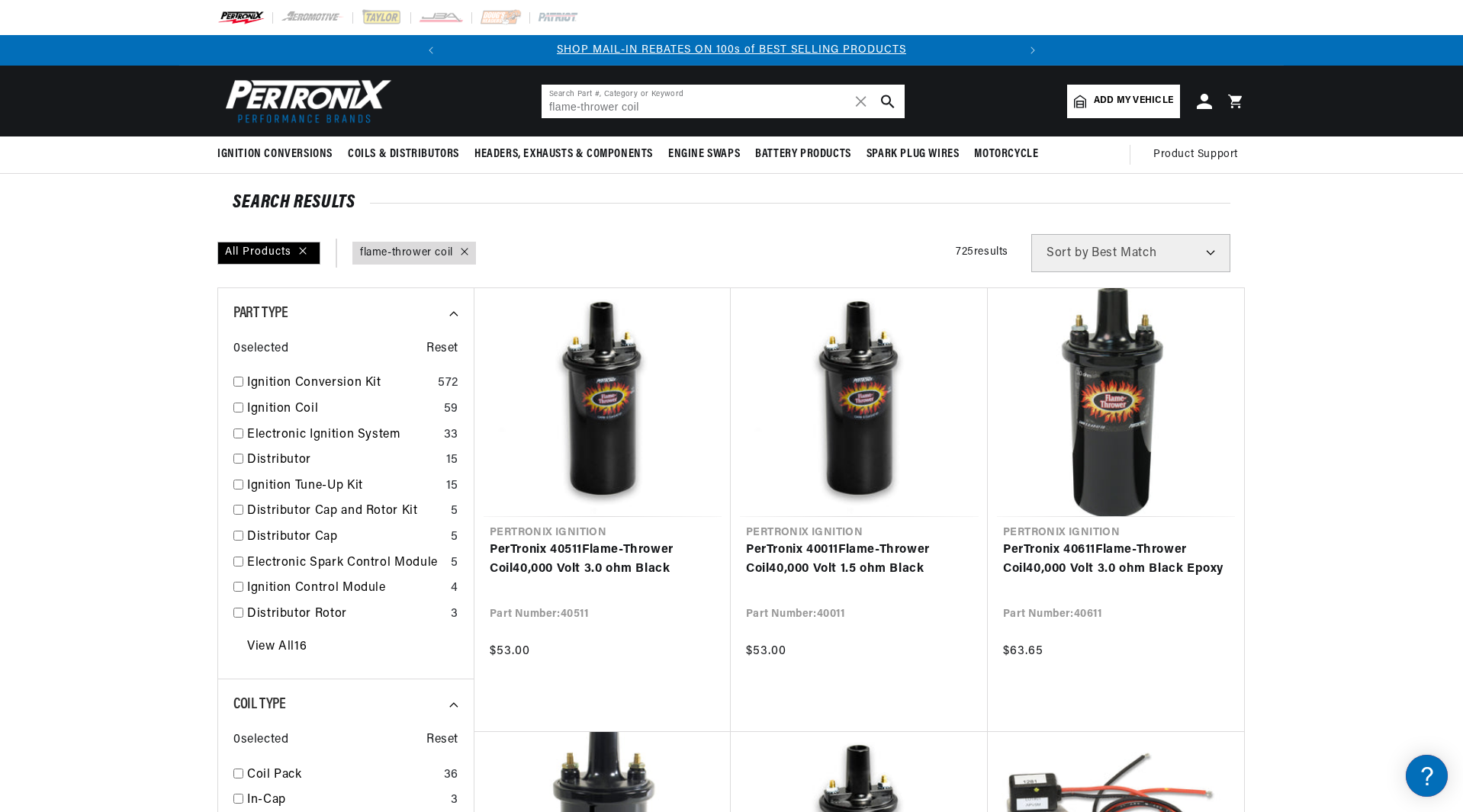 click on "flame-thrower coil" at bounding box center [723, 101] 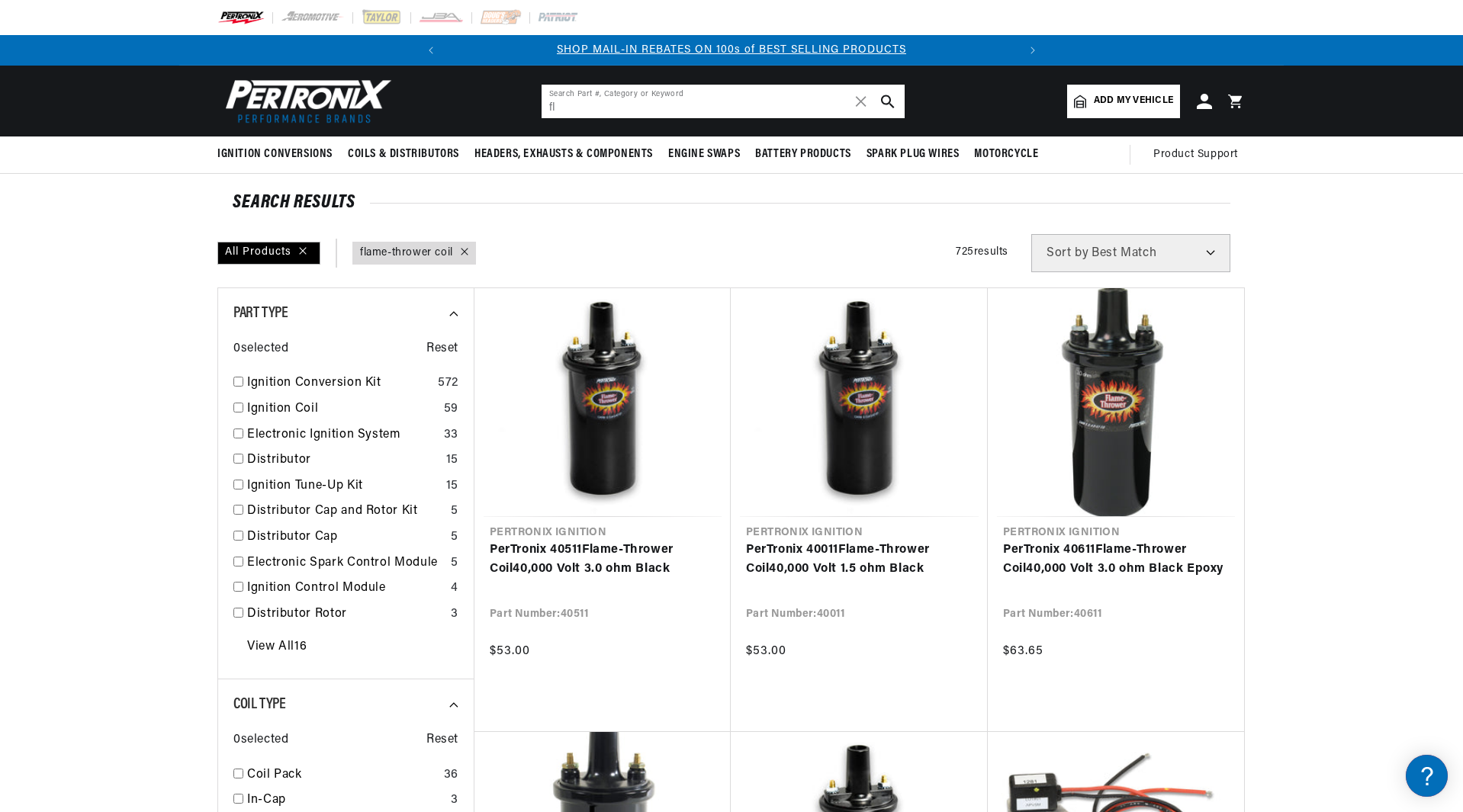 type on "f" 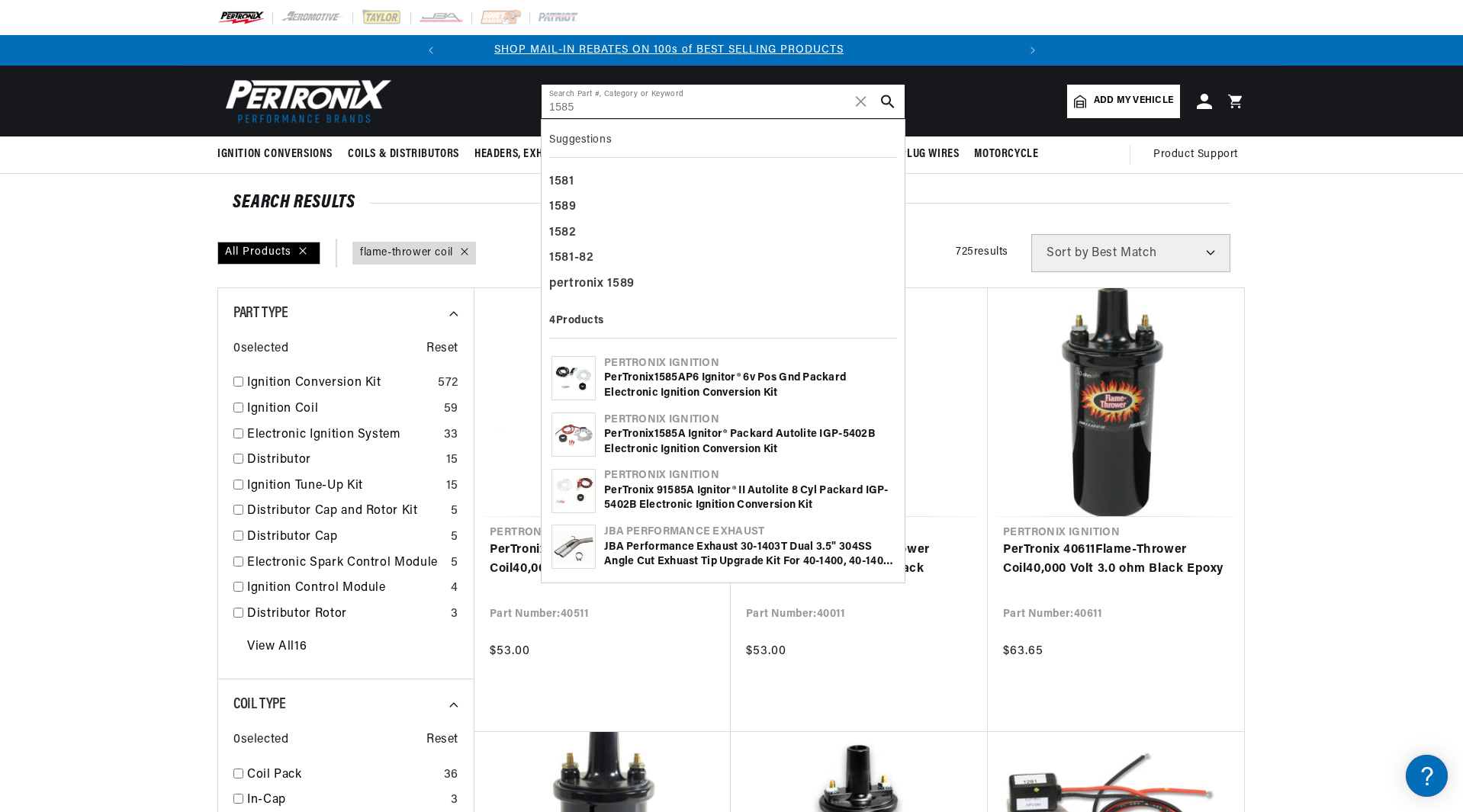scroll, scrollTop: 0, scrollLeft: 0, axis: both 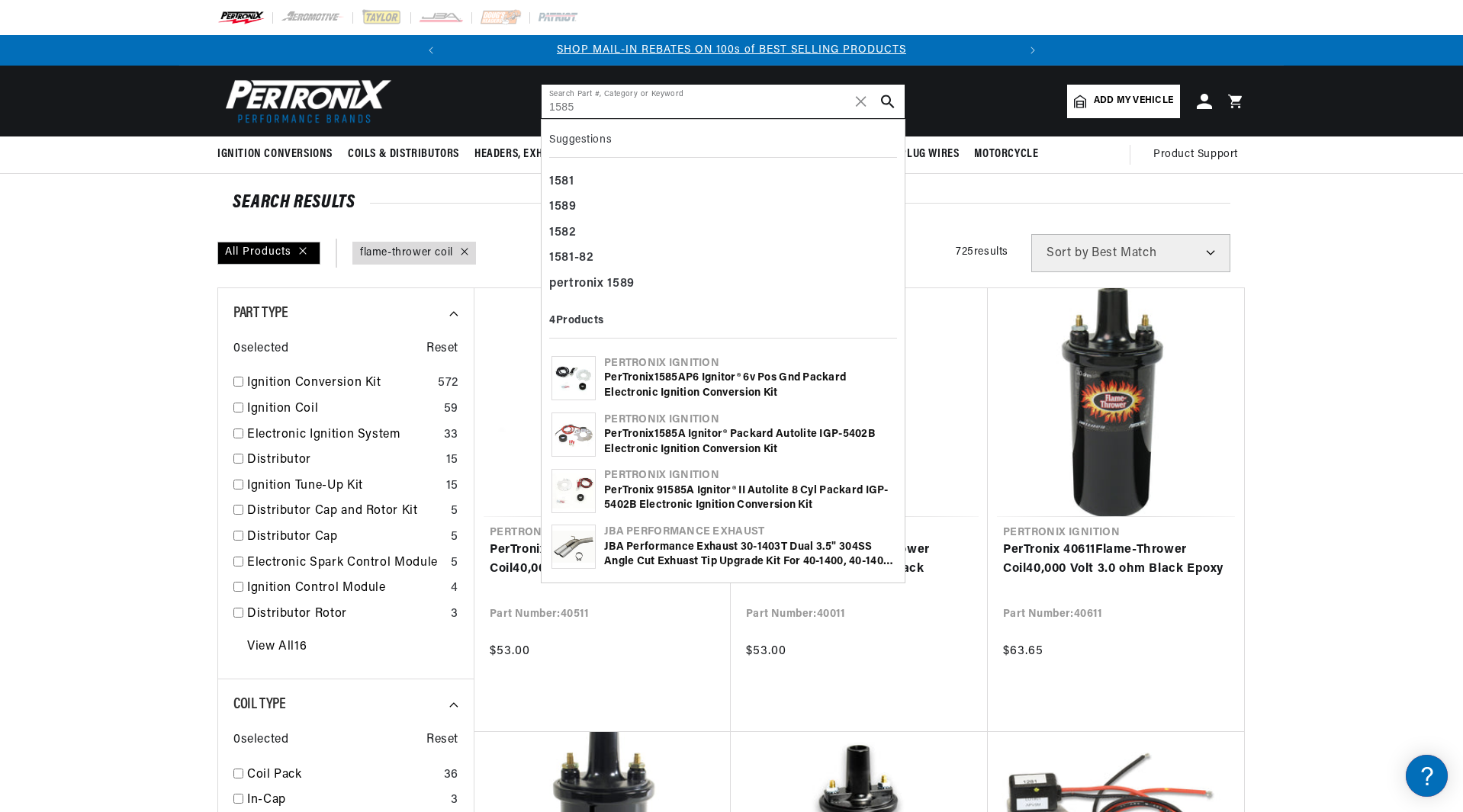 type on "1585" 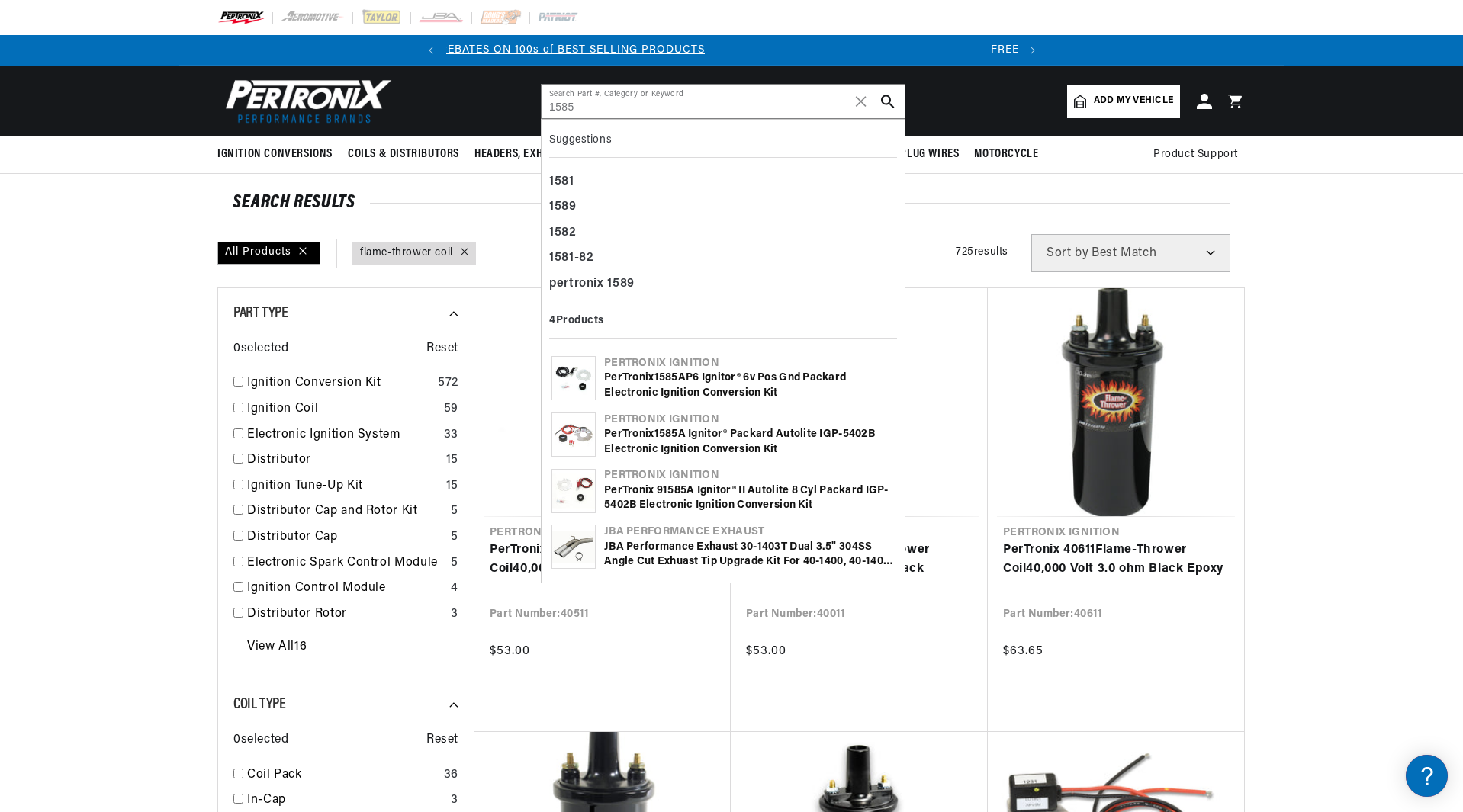 click on "1585" at bounding box center (674, 490) 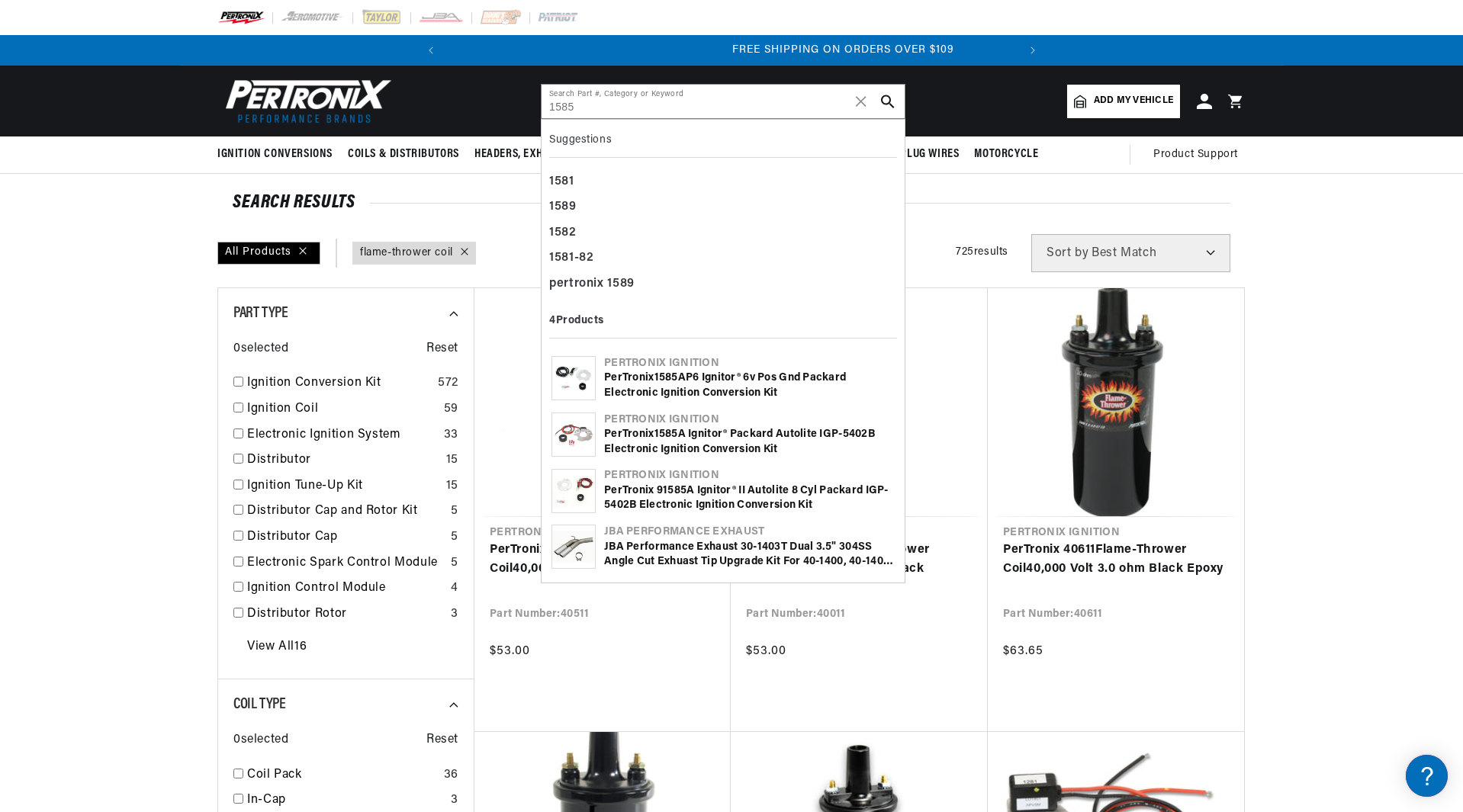scroll, scrollTop: 0, scrollLeft: 570, axis: horizontal 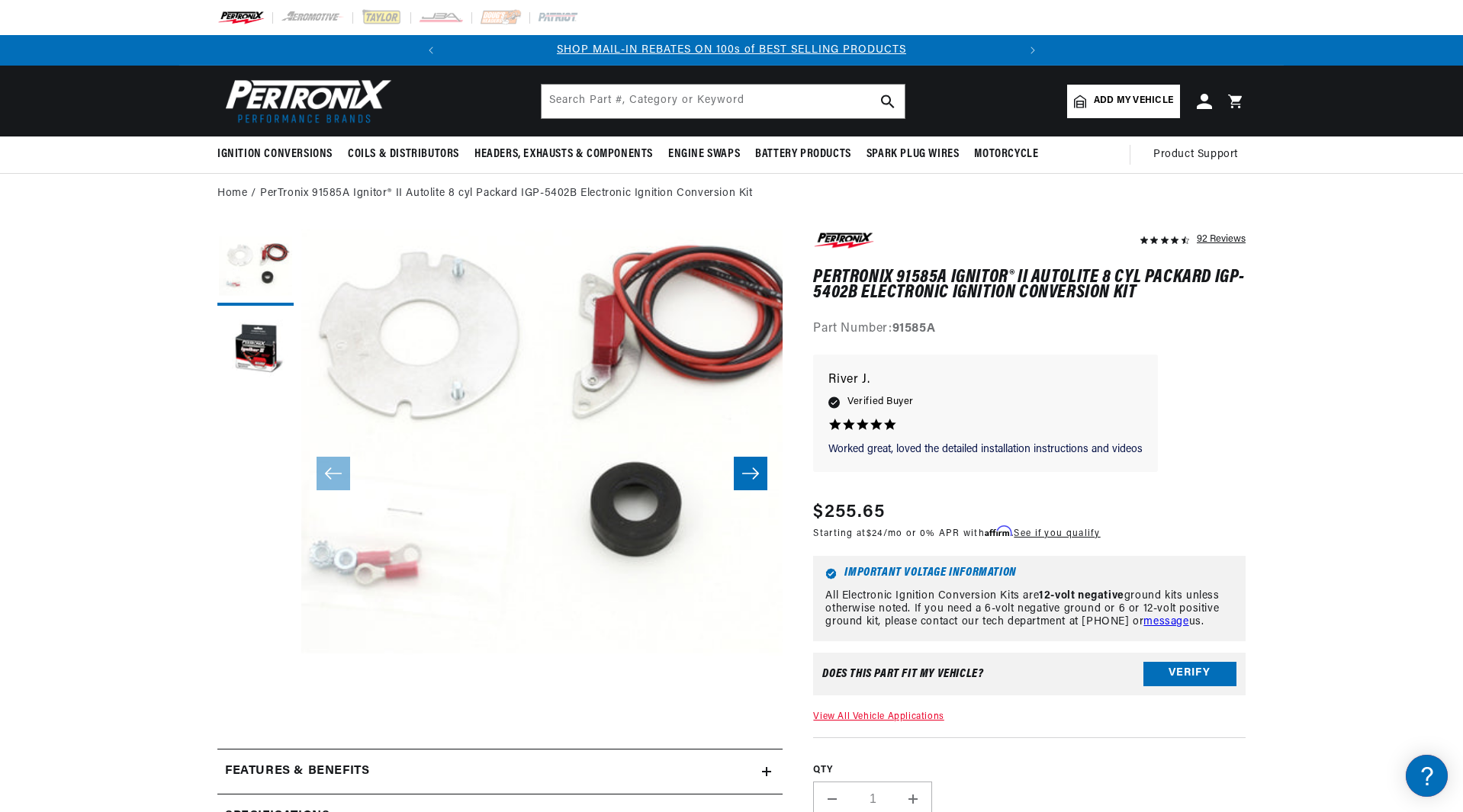 click 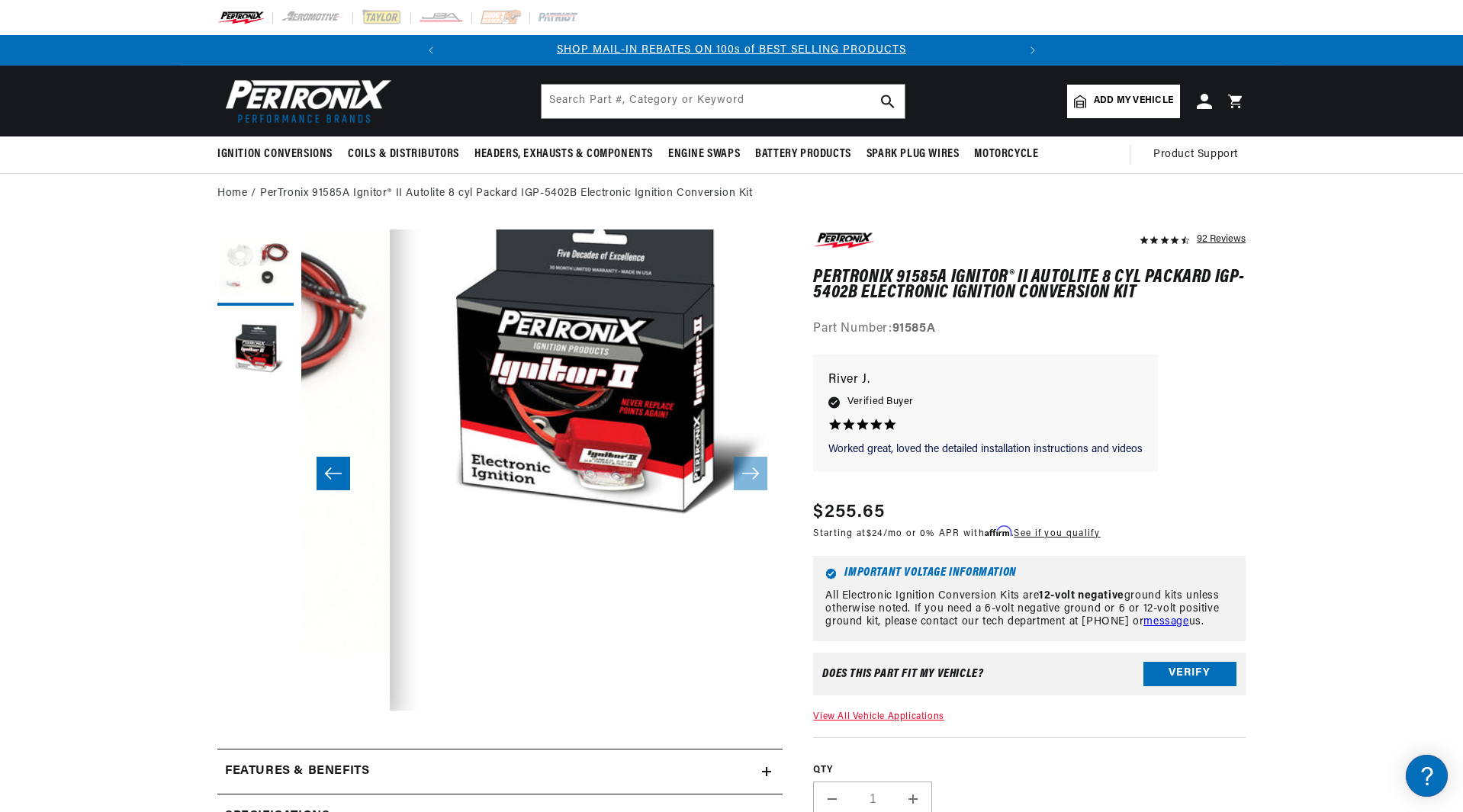 scroll, scrollTop: 48, scrollLeft: 481, axis: both 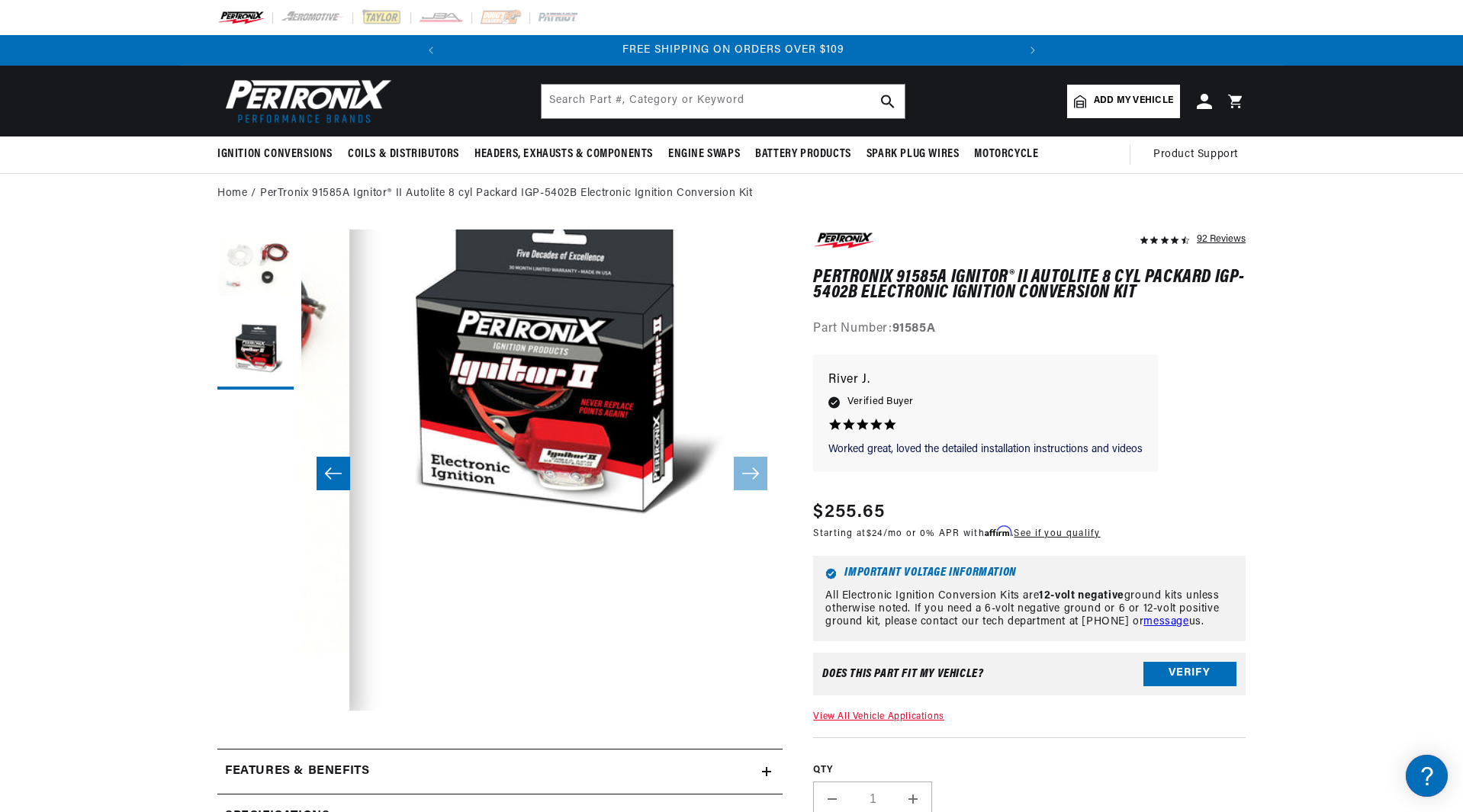 click 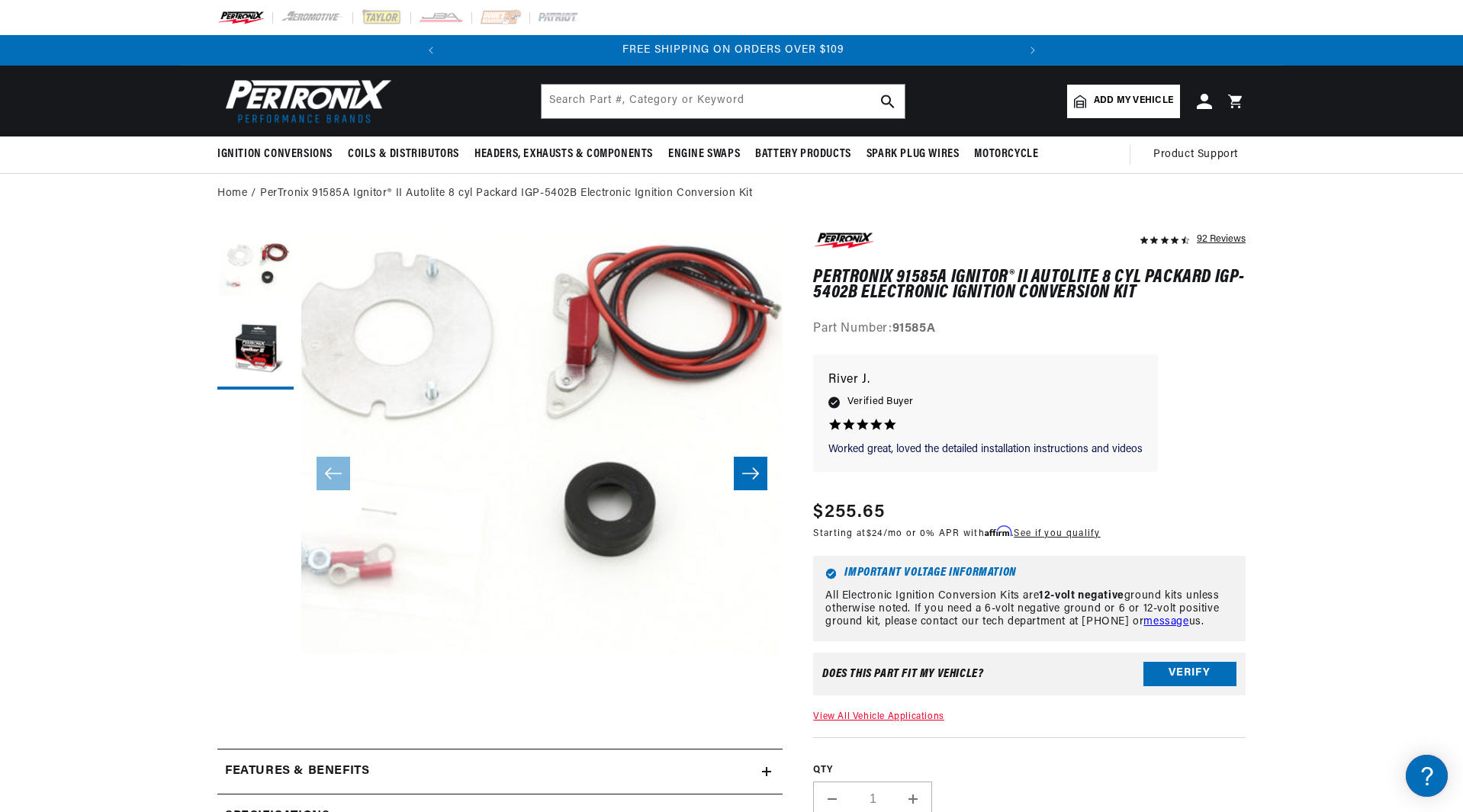 scroll, scrollTop: 48, scrollLeft: 0, axis: vertical 